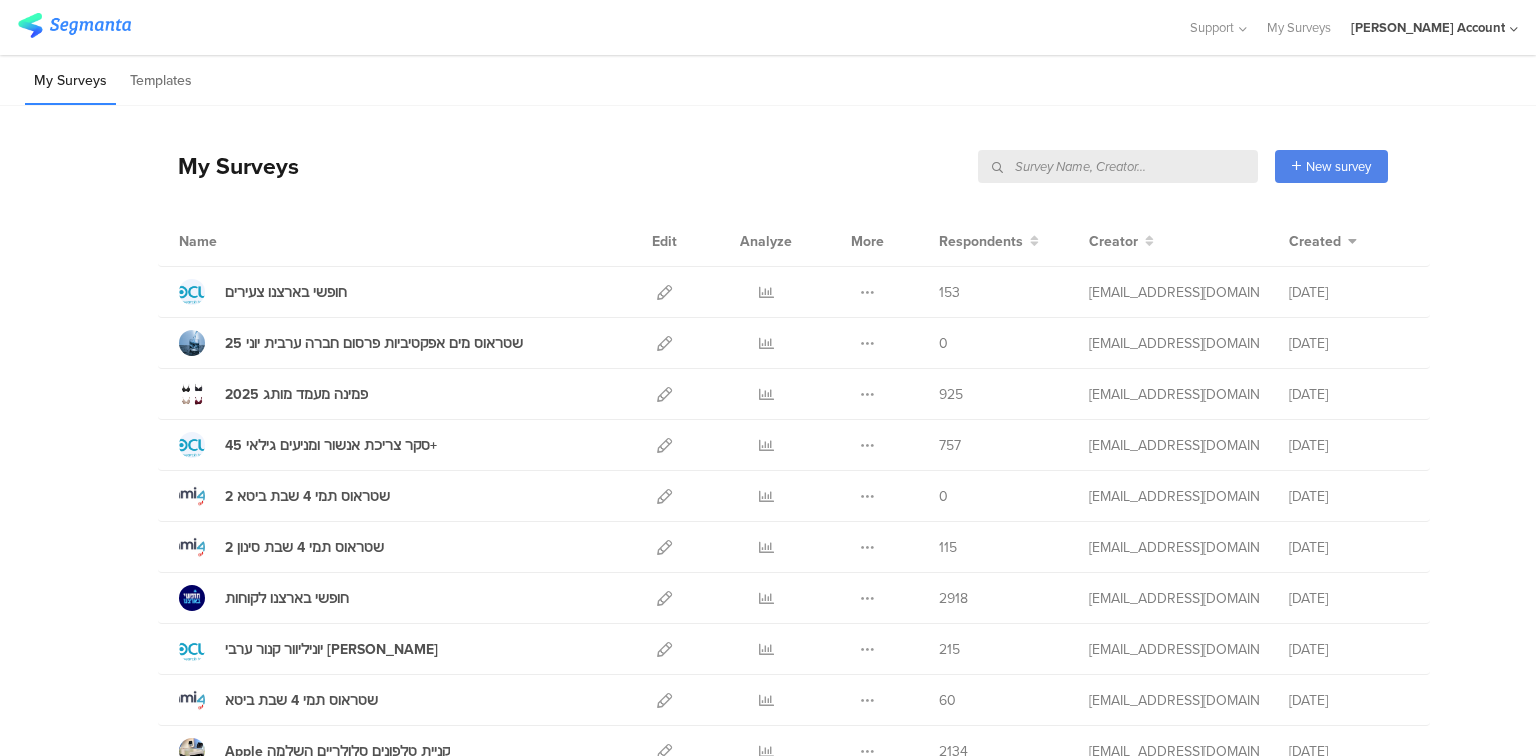 scroll, scrollTop: 0, scrollLeft: 0, axis: both 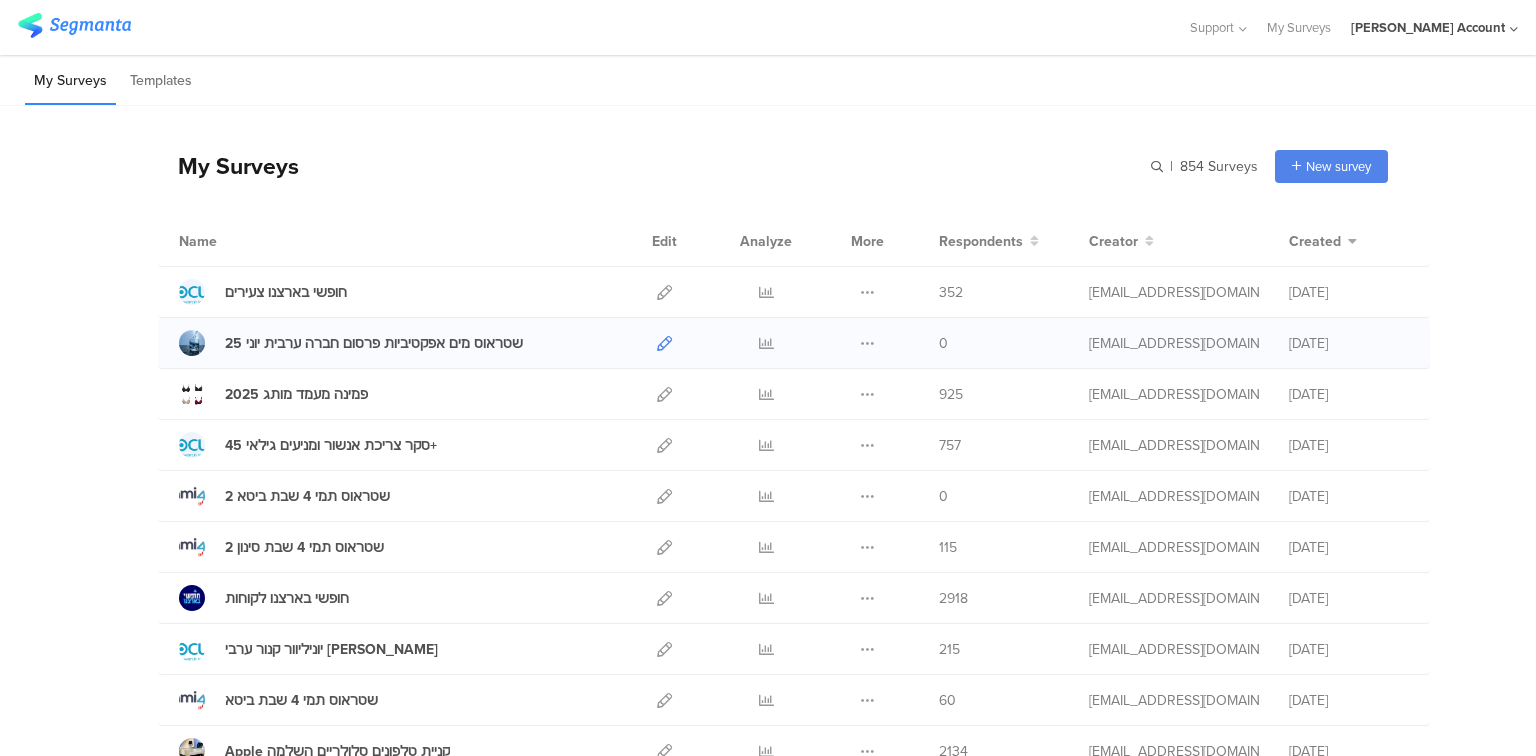 click at bounding box center [664, 343] 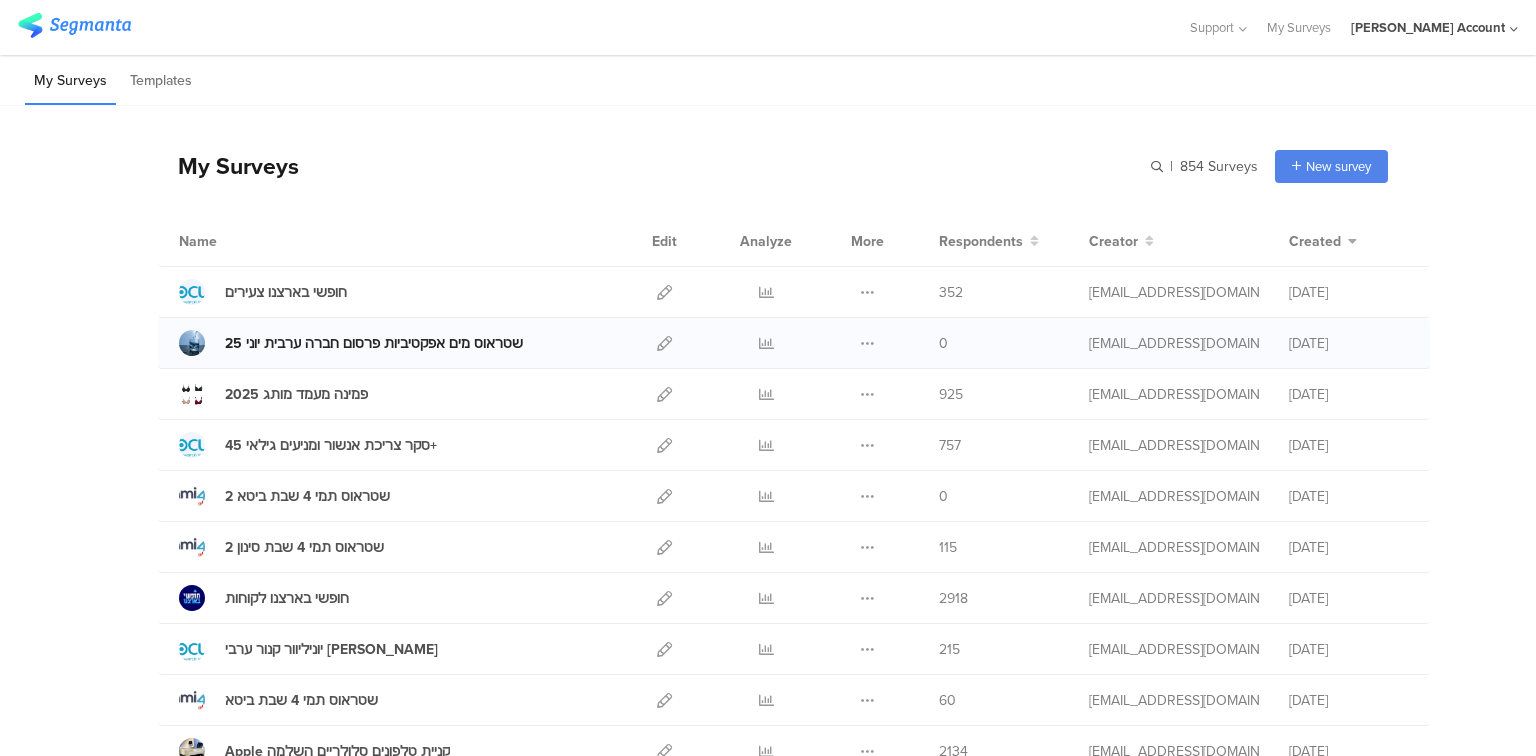 click on "שטראוס מים אפקטיביות פרסום חברה ערבית יוני 25" at bounding box center [374, 343] 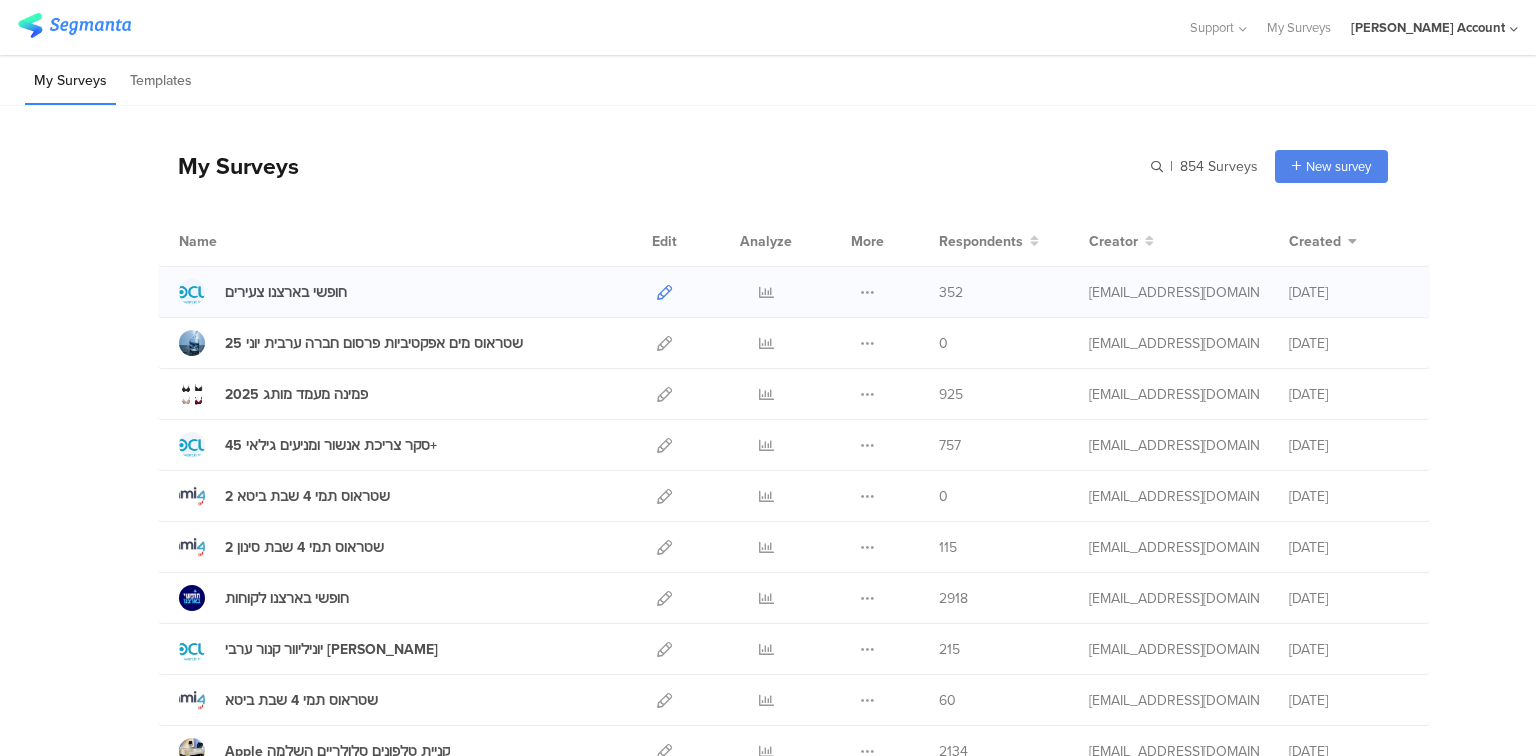 click at bounding box center (664, 292) 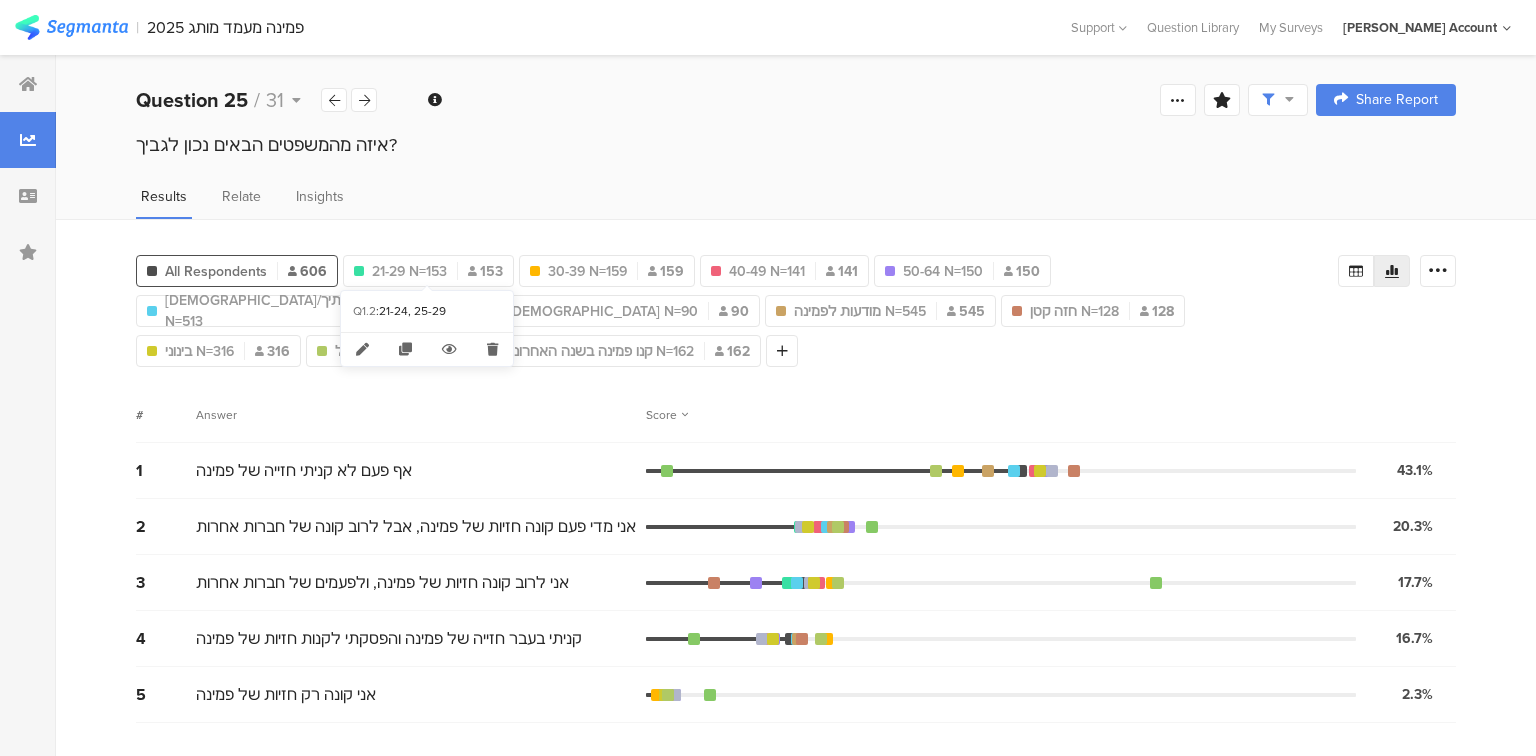 scroll, scrollTop: 0, scrollLeft: 0, axis: both 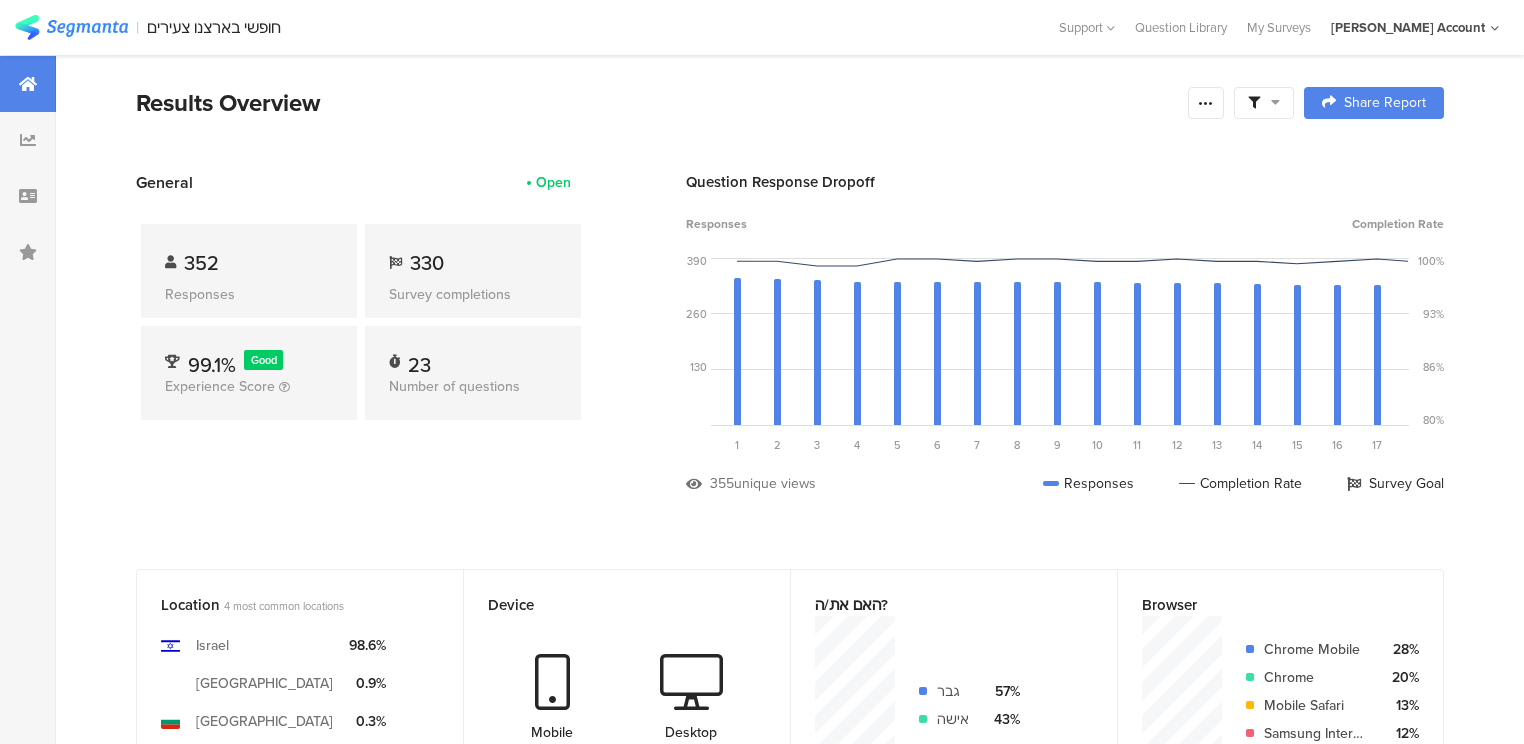 drag, startPoint x: 1272, startPoint y: 101, endPoint x: 1311, endPoint y: 143, distance: 57.31492 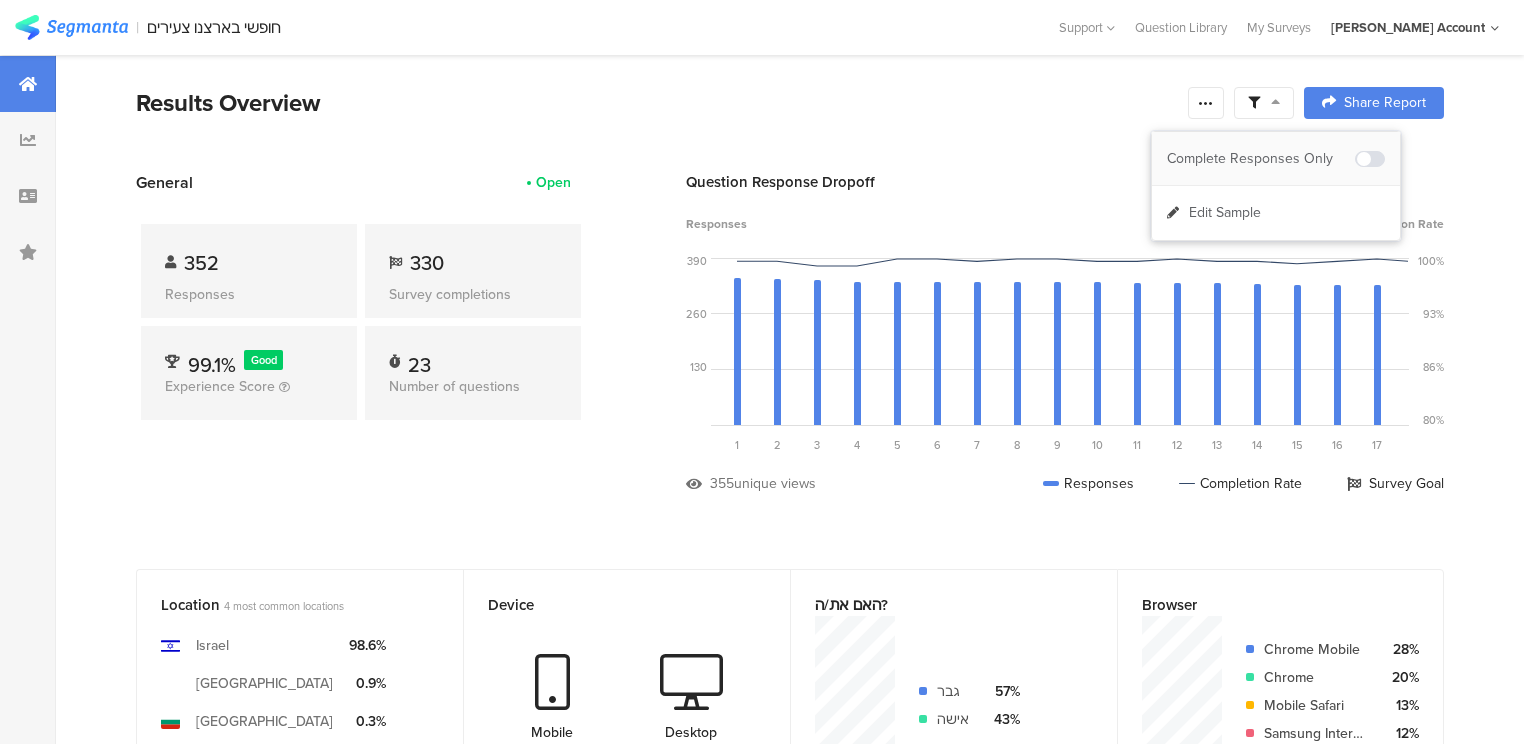 click at bounding box center [1370, 159] 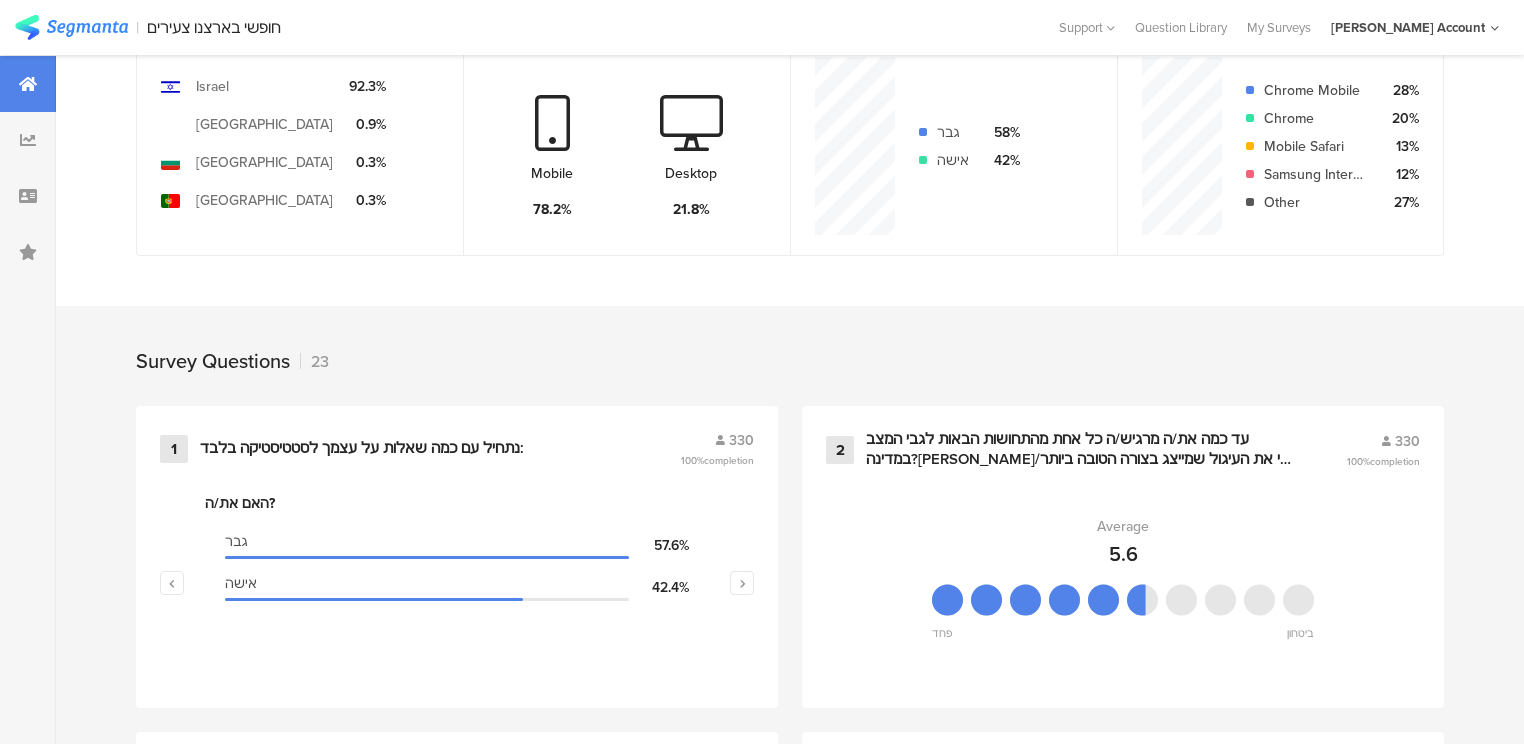 scroll, scrollTop: 720, scrollLeft: 0, axis: vertical 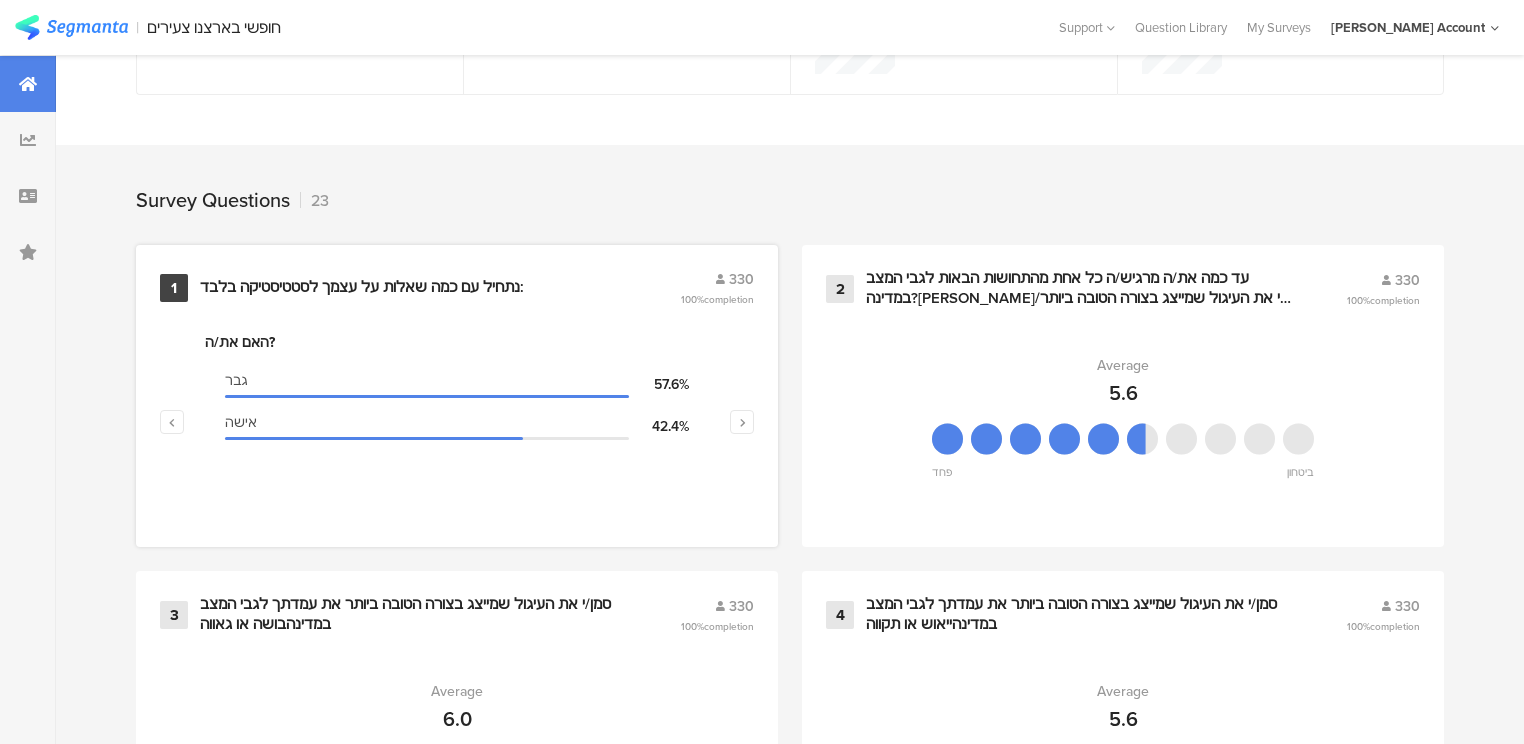 click on "נתחיל עם כמה שאלות על עצמך לסטטיסטיקה בלבד:" at bounding box center (362, 288) 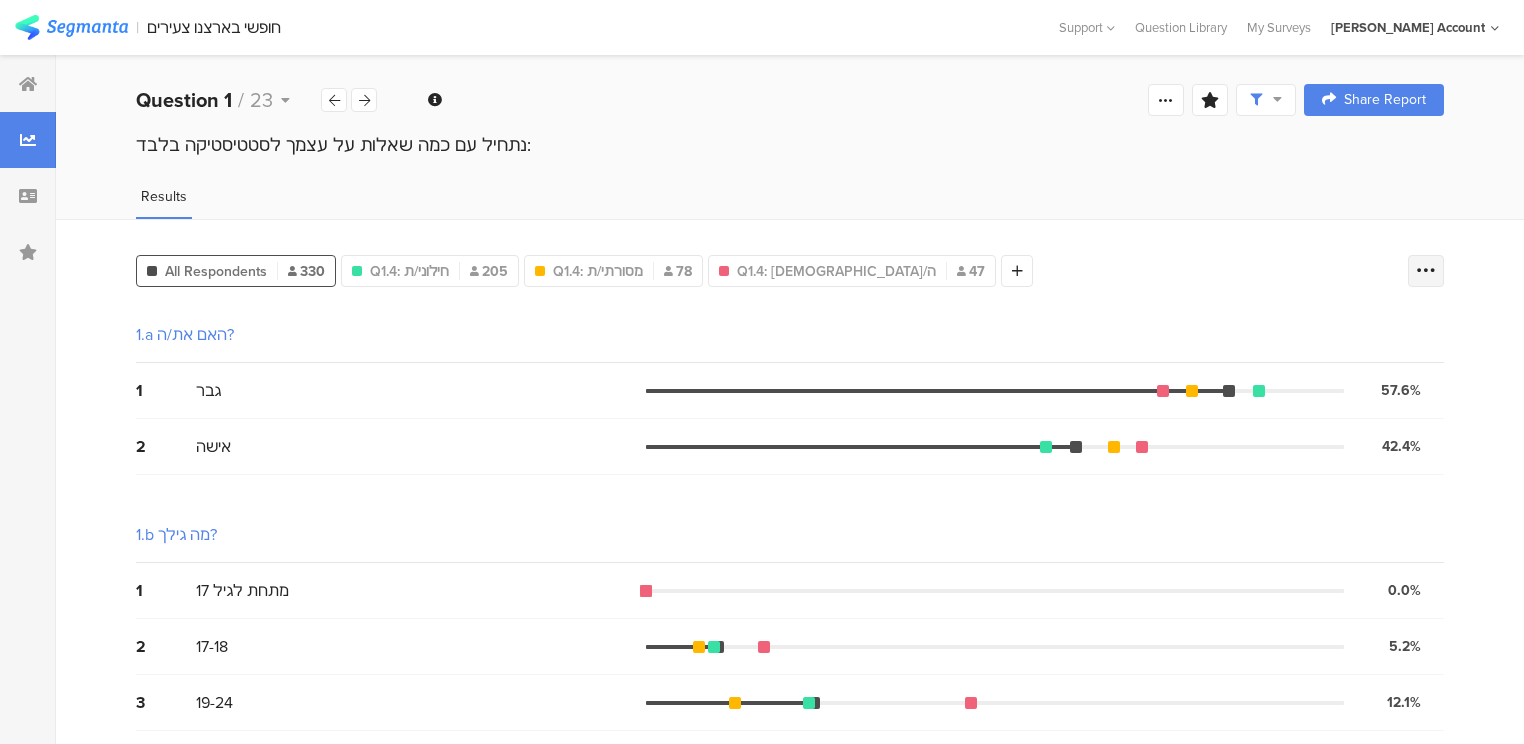 click at bounding box center [1426, 271] 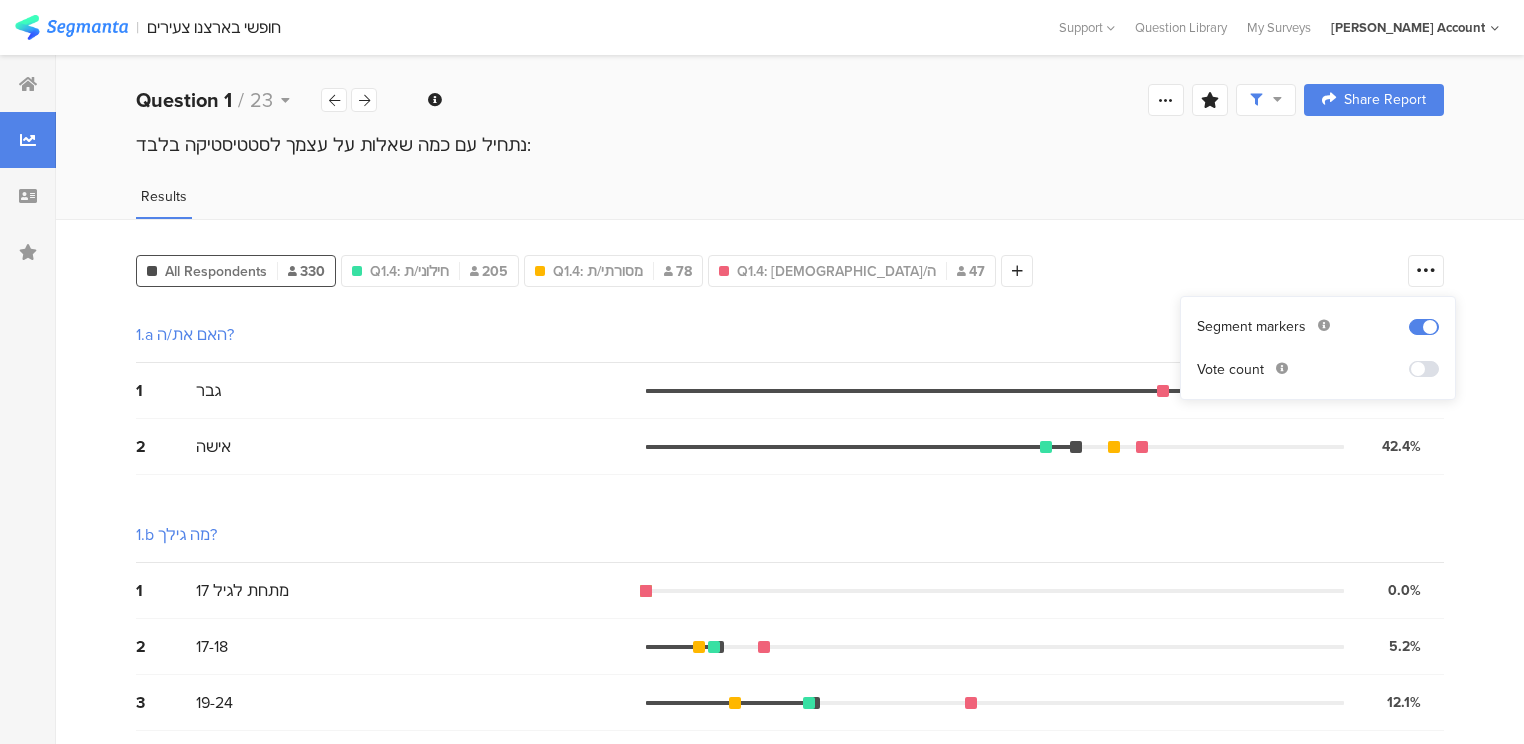 click at bounding box center (1424, 369) 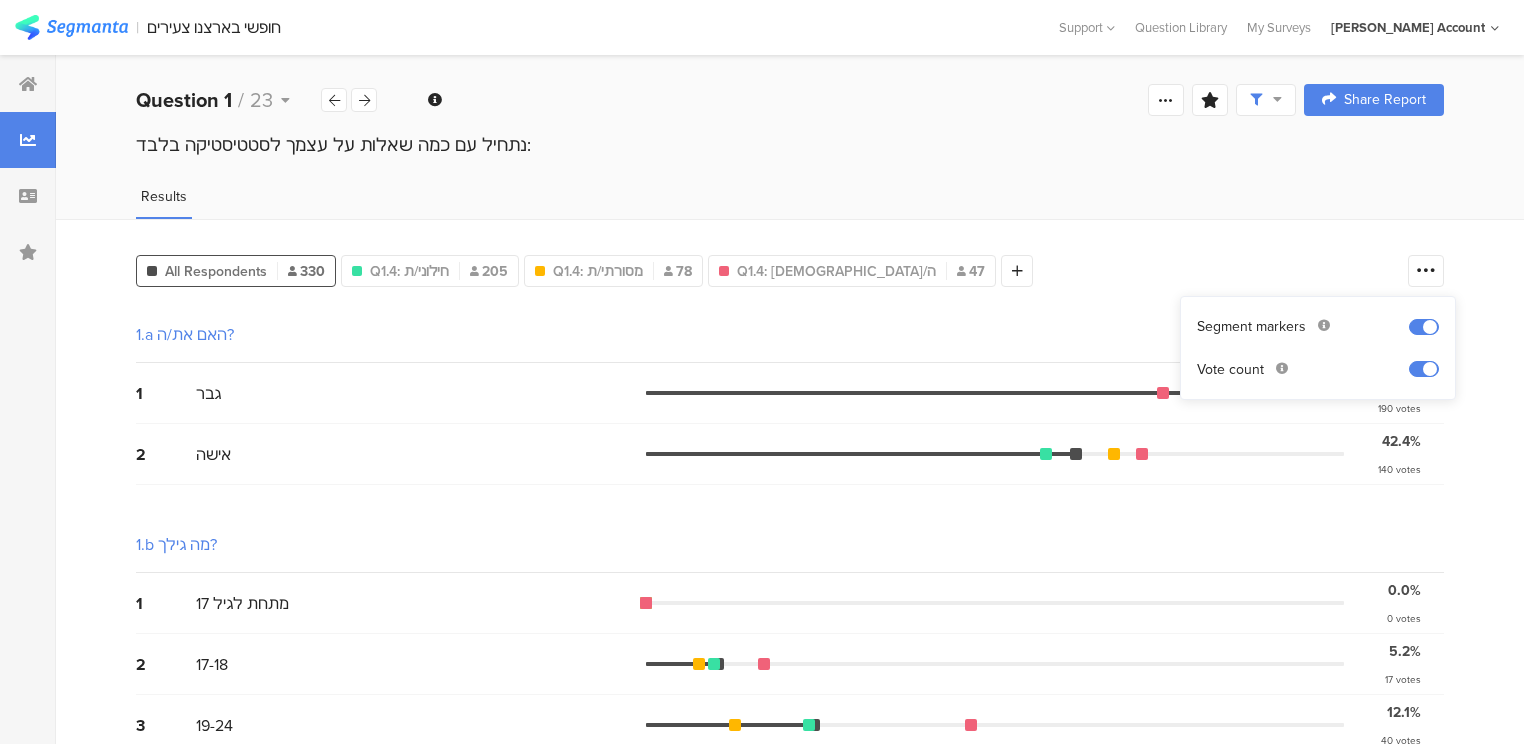click at bounding box center [995, 664] 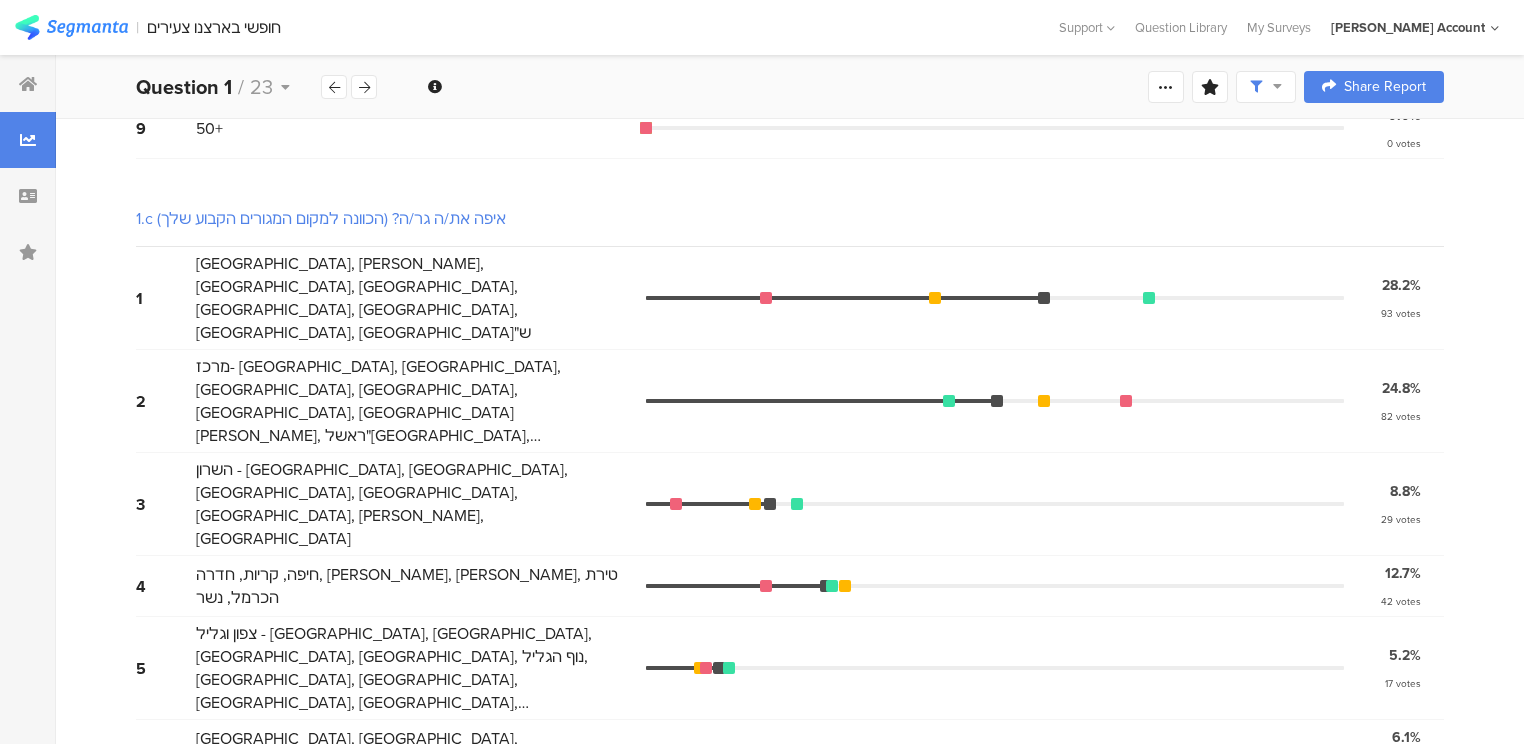 scroll, scrollTop: 960, scrollLeft: 0, axis: vertical 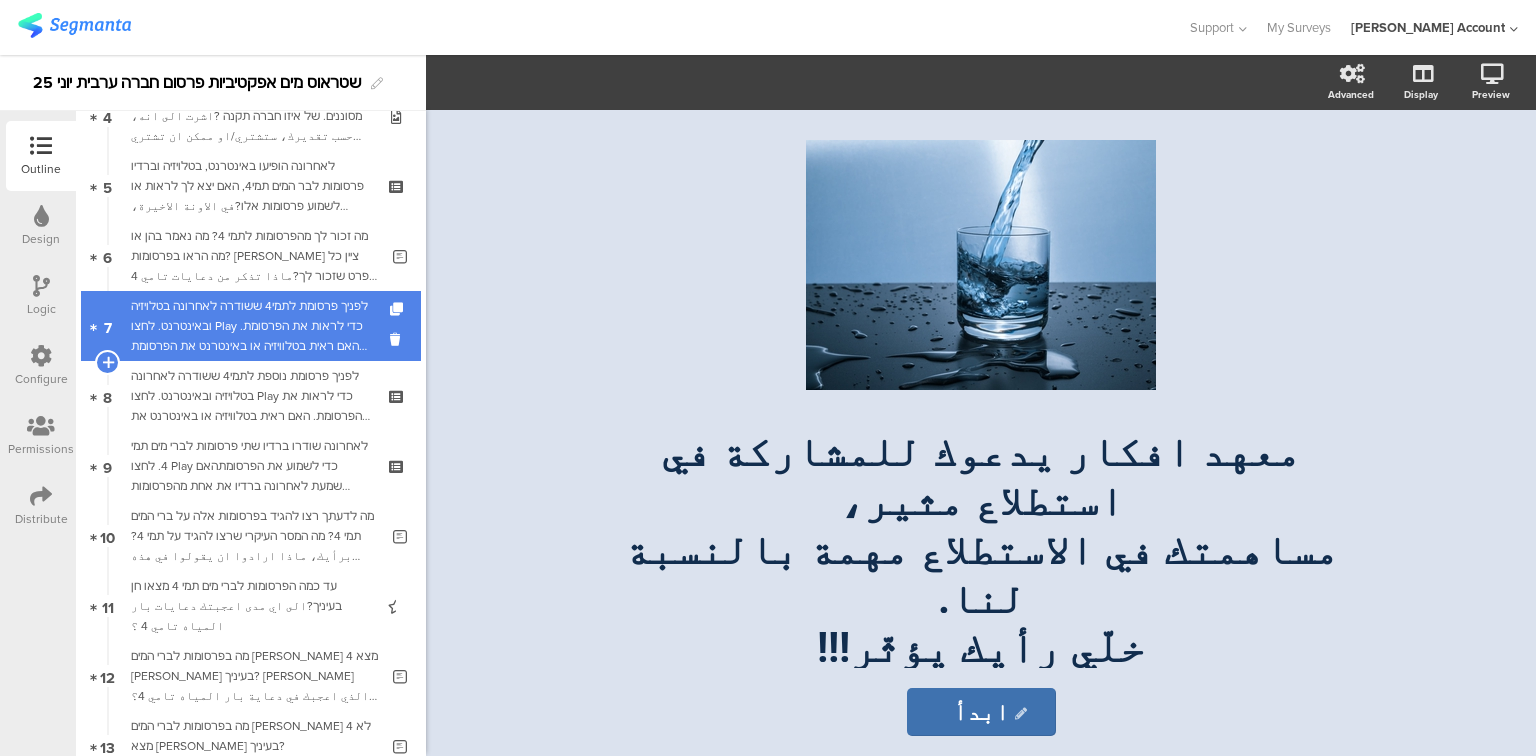 click on "לפניך פרסומת לתמי4 ששודרה לאחרונה בטלויזיה ובאינטרנט. לחצו Play כדי לראות את הפרסומת. האם ראית בטלוויזיה או באינטרנט את הפרסומת הבאה לברי המים תמי4?أمامك دعاية لبار المياه تامي 4 التي ظهرت في التلفزيون والانترنت.  اضغط على Play لمشاهدة الدعاية. هل رأيت في التلفزيون أو في الإنترنت الدعاية التالية لبار المياه تامي 4؟" at bounding box center [250, 326] 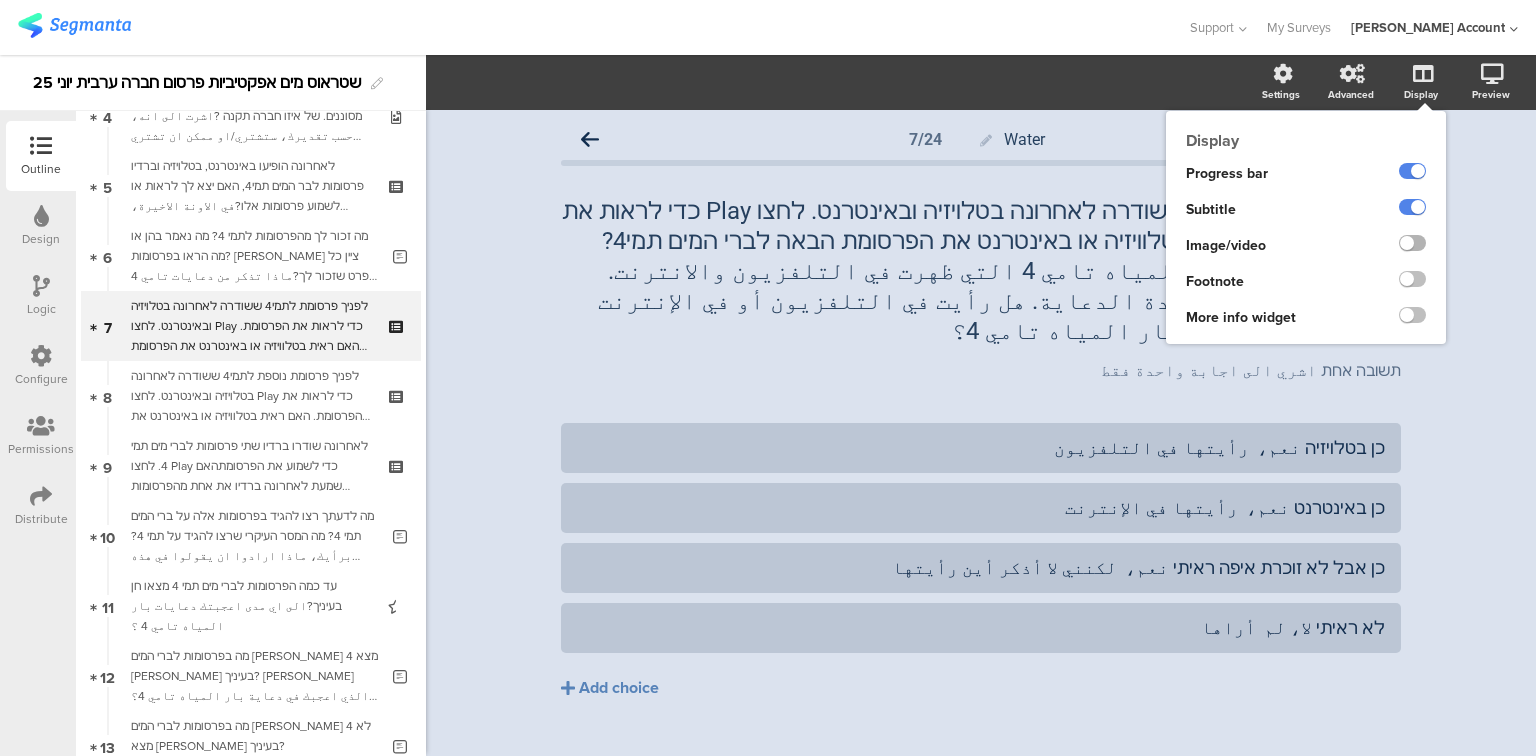 click 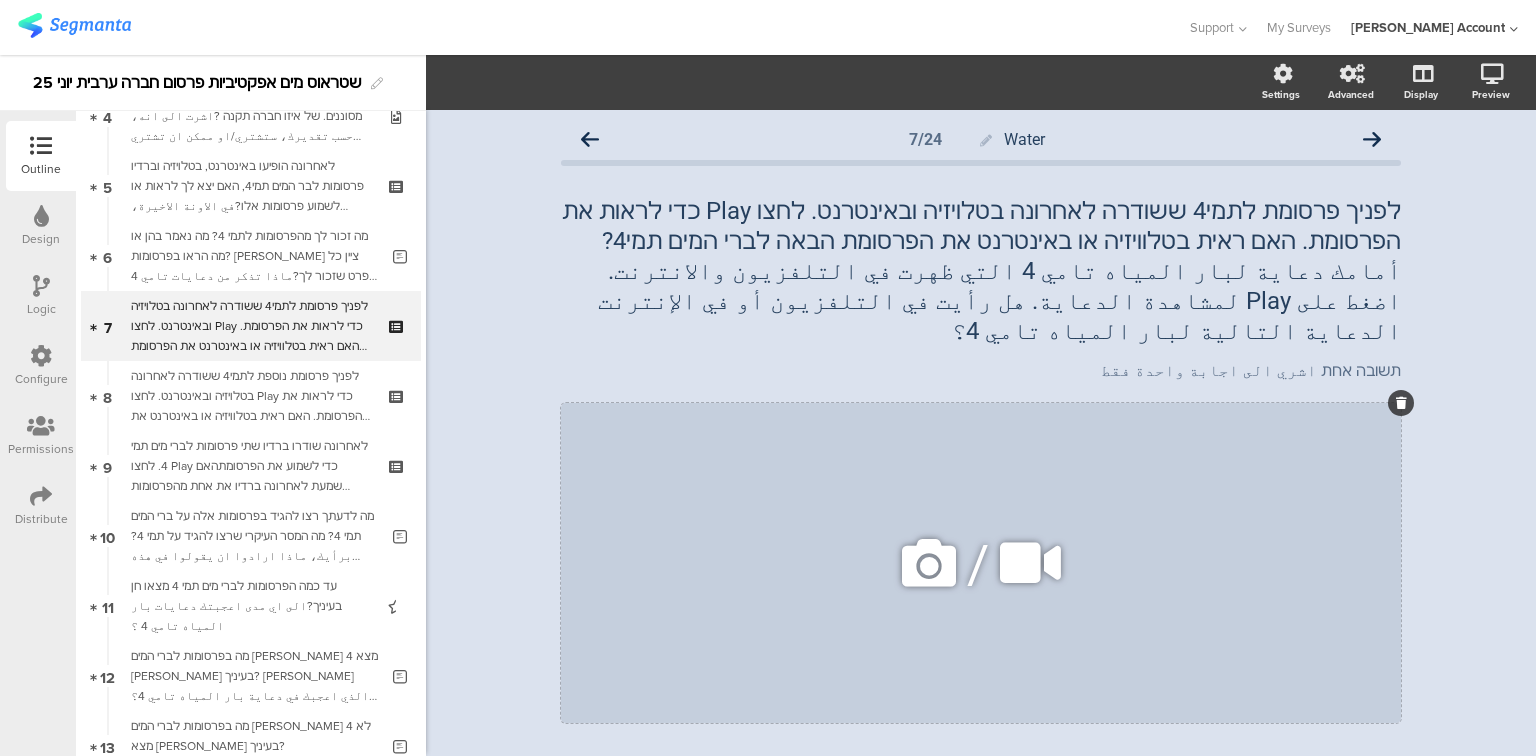click 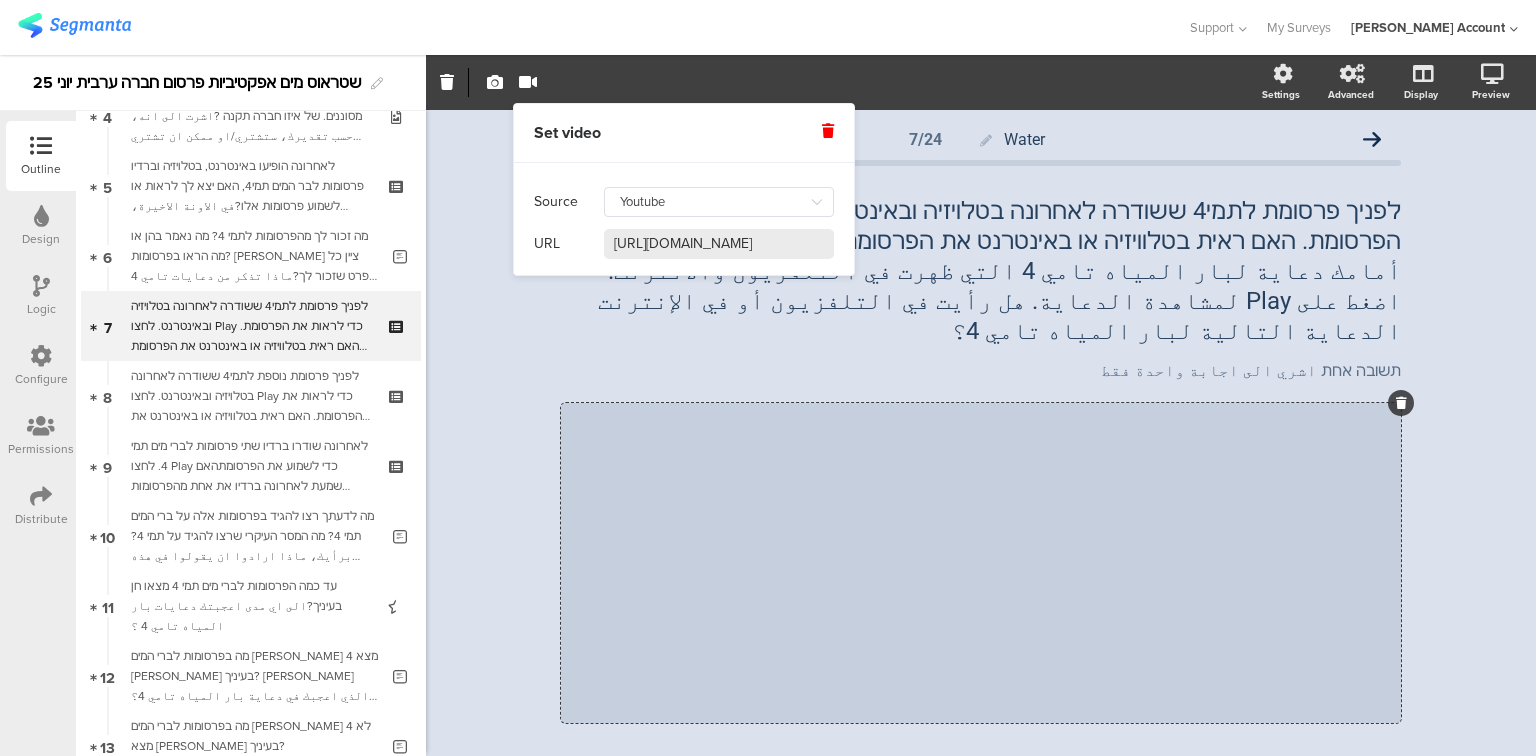 click on "https://www.youtube.com/watch?v=u6a2vRMQTEg" at bounding box center (719, 244) 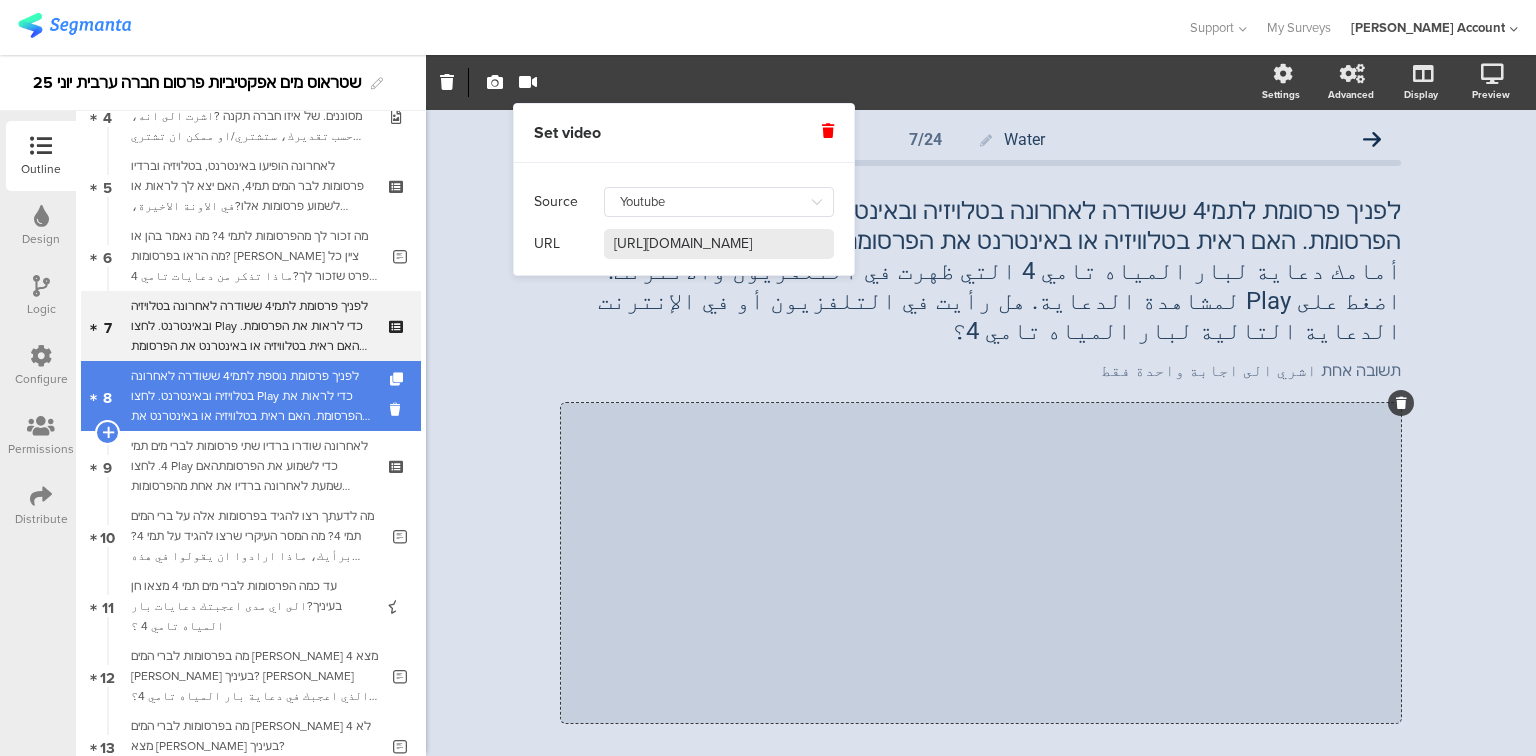 click on "לפניך פרסומת נוספת לתמי4 ששודרה לאחרונה בטלויזיה ובאינטרנט. לחצו Play כדי לראות את הפרסומת. האם ראית בטלוויזיה או באינטרנט את הפרסומת הבאה לברי המים תמי4?امامك دعاية لبار المياه تامي 4 التي ظهرت في التلفزيون والانترنت.  اضغط على Play لمشاهدة الدعاية. هل رأيت في التلفزيون أو في الإنترنت الدعاية التالية لبار المياه تامي 4؟" at bounding box center (250, 396) 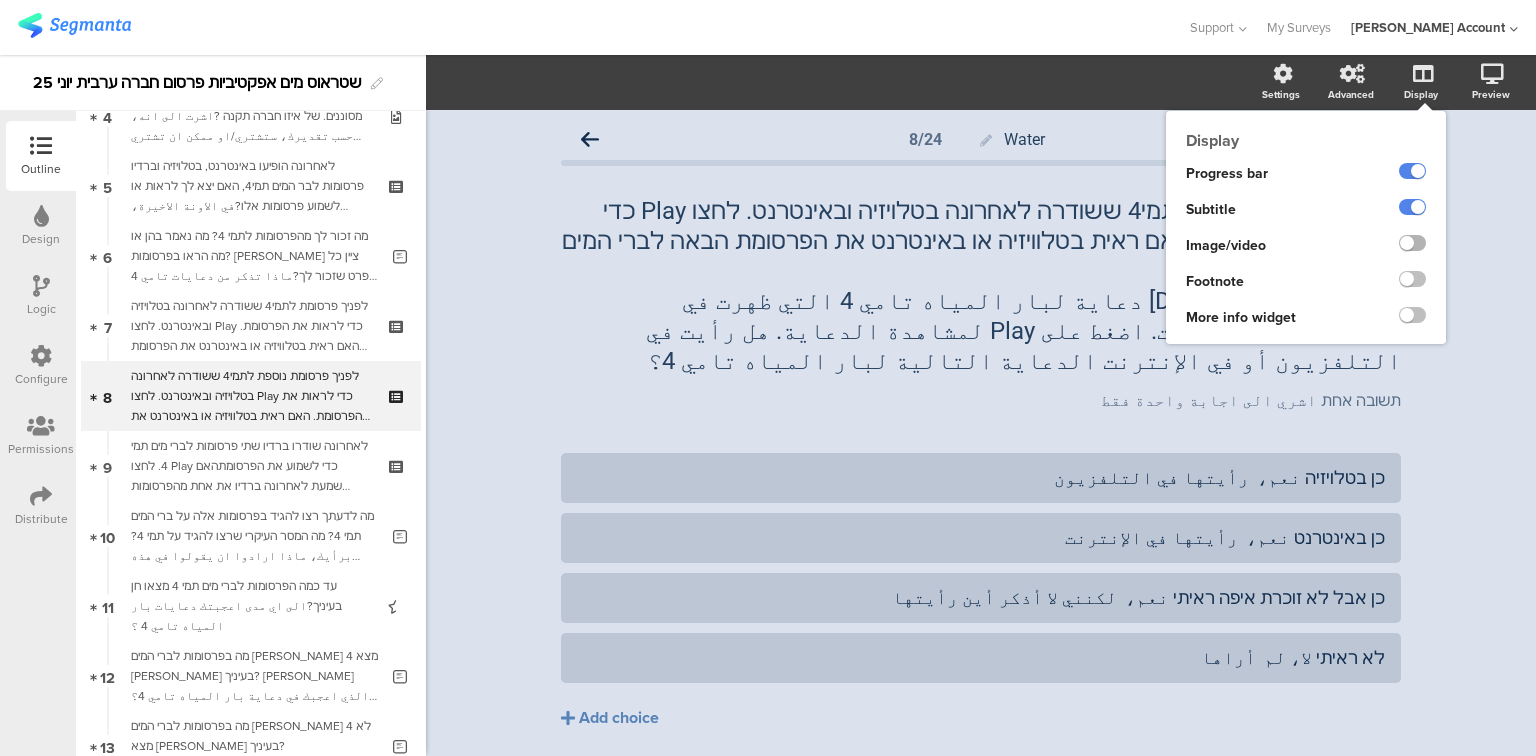 click 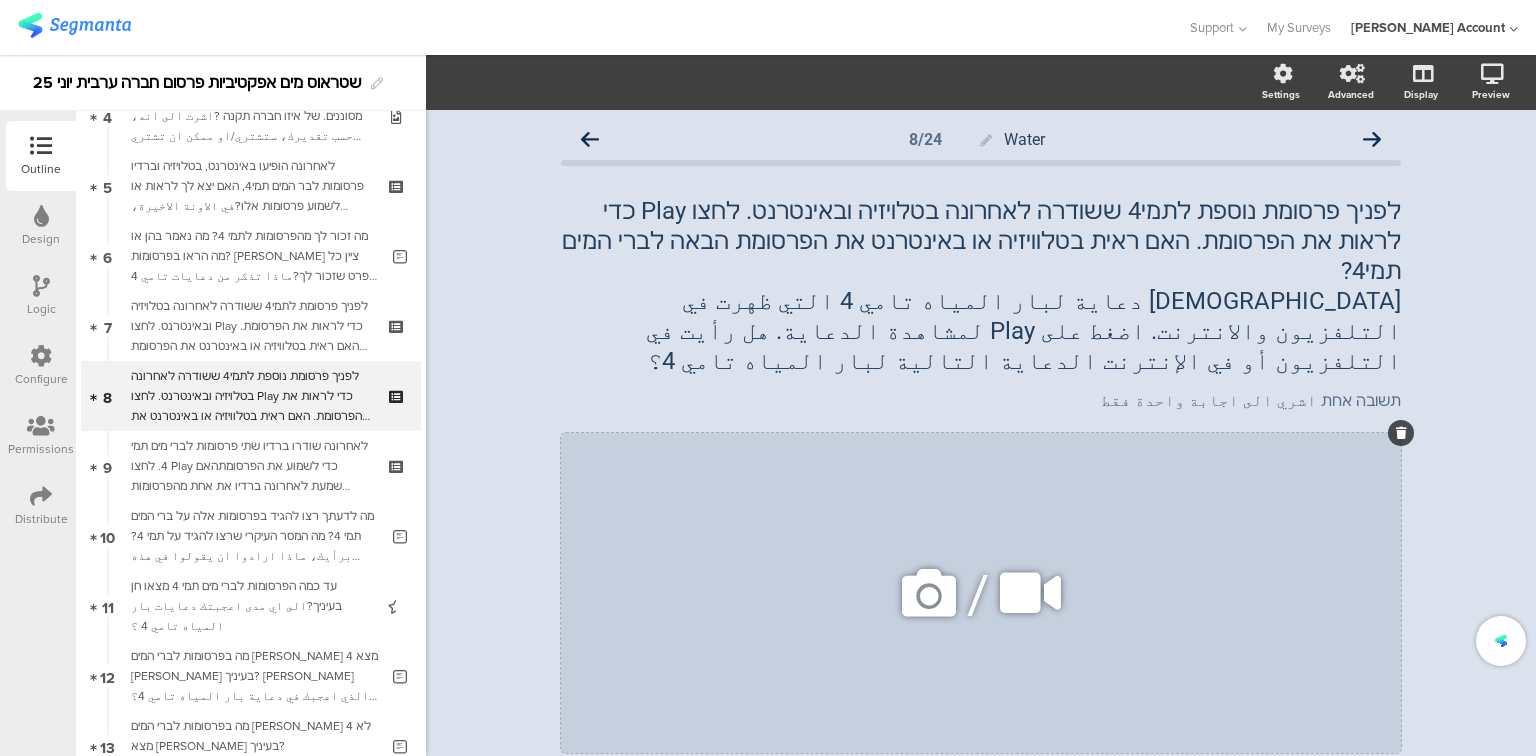 click 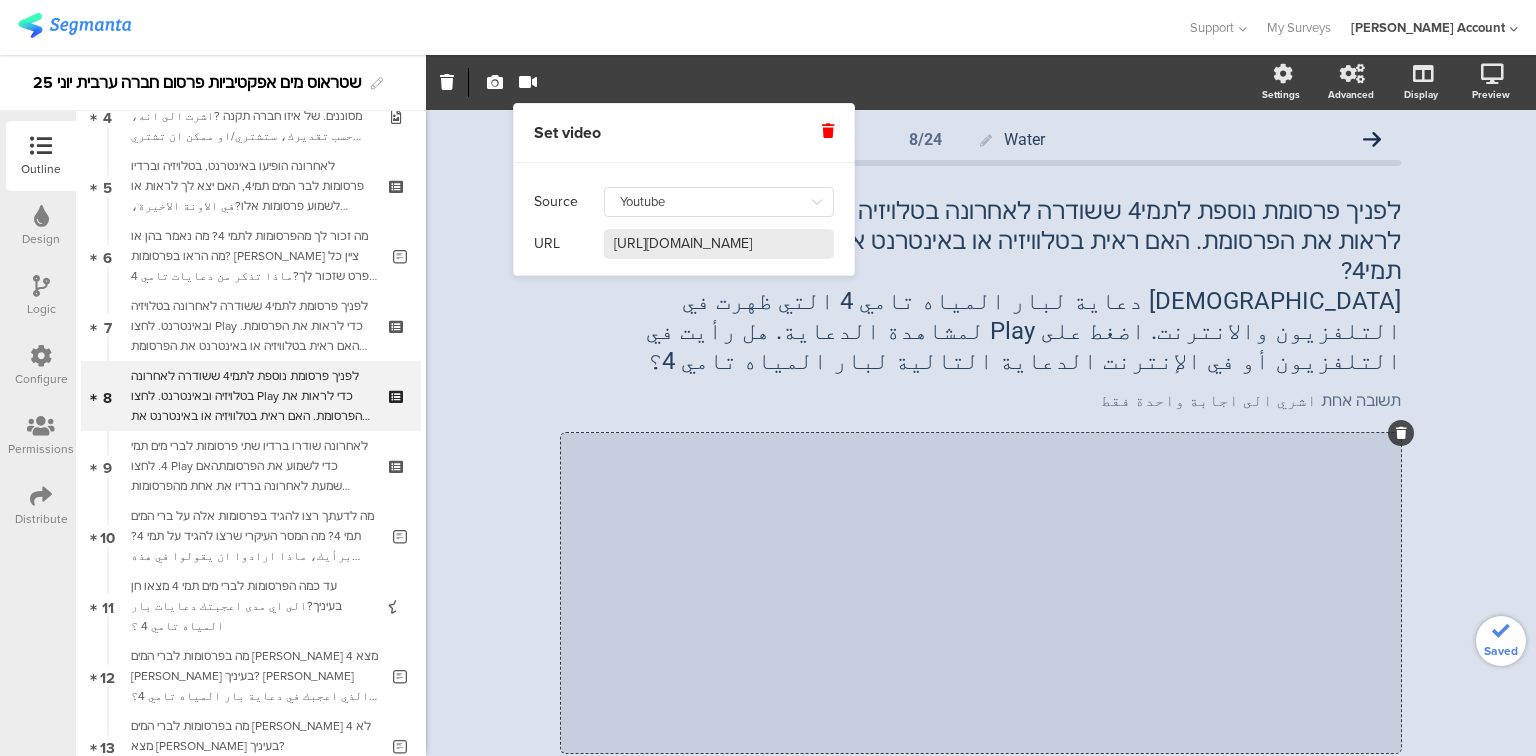 click on "https://www.youtube.com/watch?v=u6a2vRMQTEg" at bounding box center [719, 244] 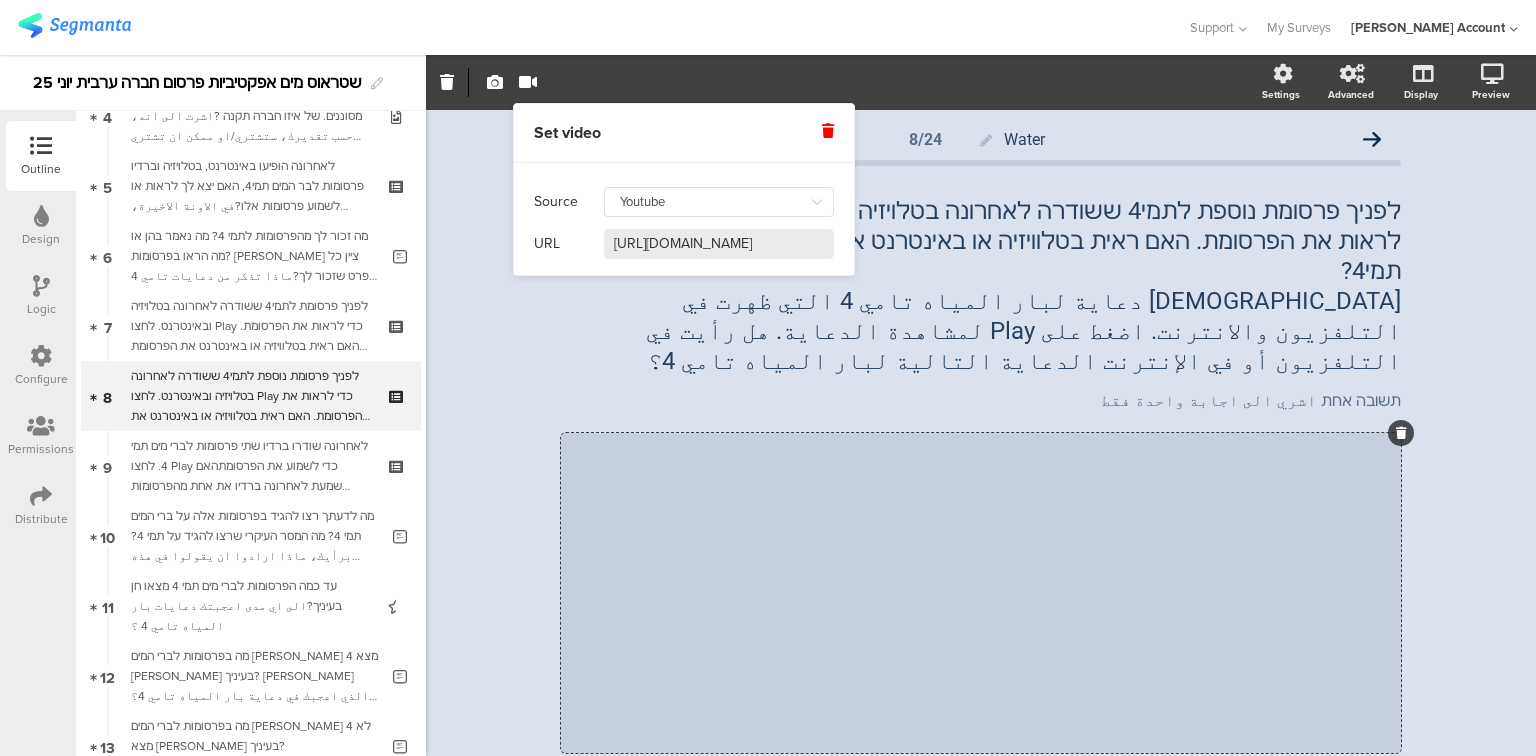 paste on "youtu.be/PG_BuaeX5rQ" 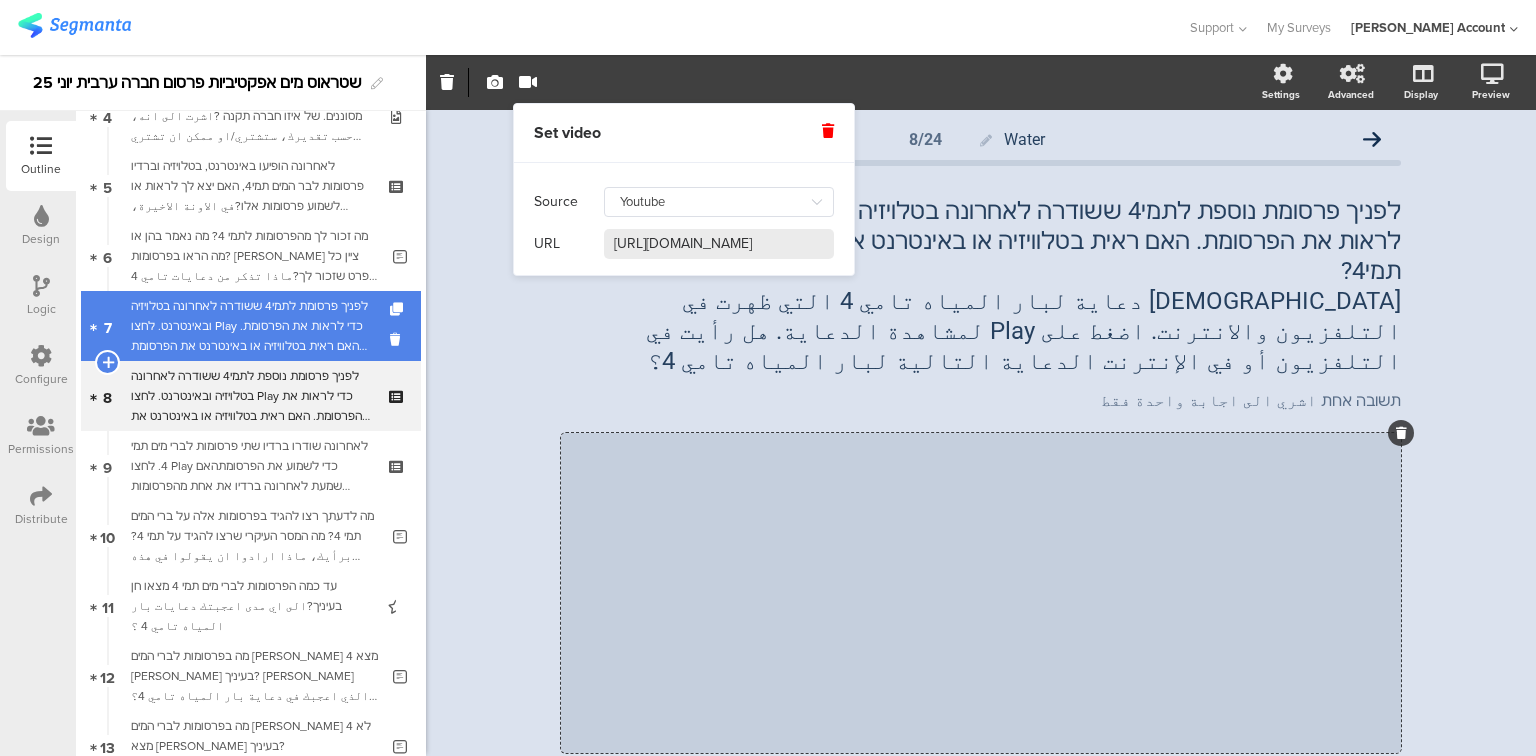 click on "לפניך פרסומת לתמי4 ששודרה לאחרונה בטלויזיה ובאינטרנט. לחצו Play כדי לראות את הפרסומת. האם ראית בטלוויזיה או באינטרנט את הפרסומת הבאה לברי המים תמי4?أمامك دعاية لبار المياه تامي 4 التي ظهرت في التلفزيون والانترنت.  اضغط على Play لمشاهدة الدعاية. هل رأيت في التلفزيون أو في الإنترنت الدعاية التالية لبار المياه تامي 4؟" at bounding box center (250, 326) 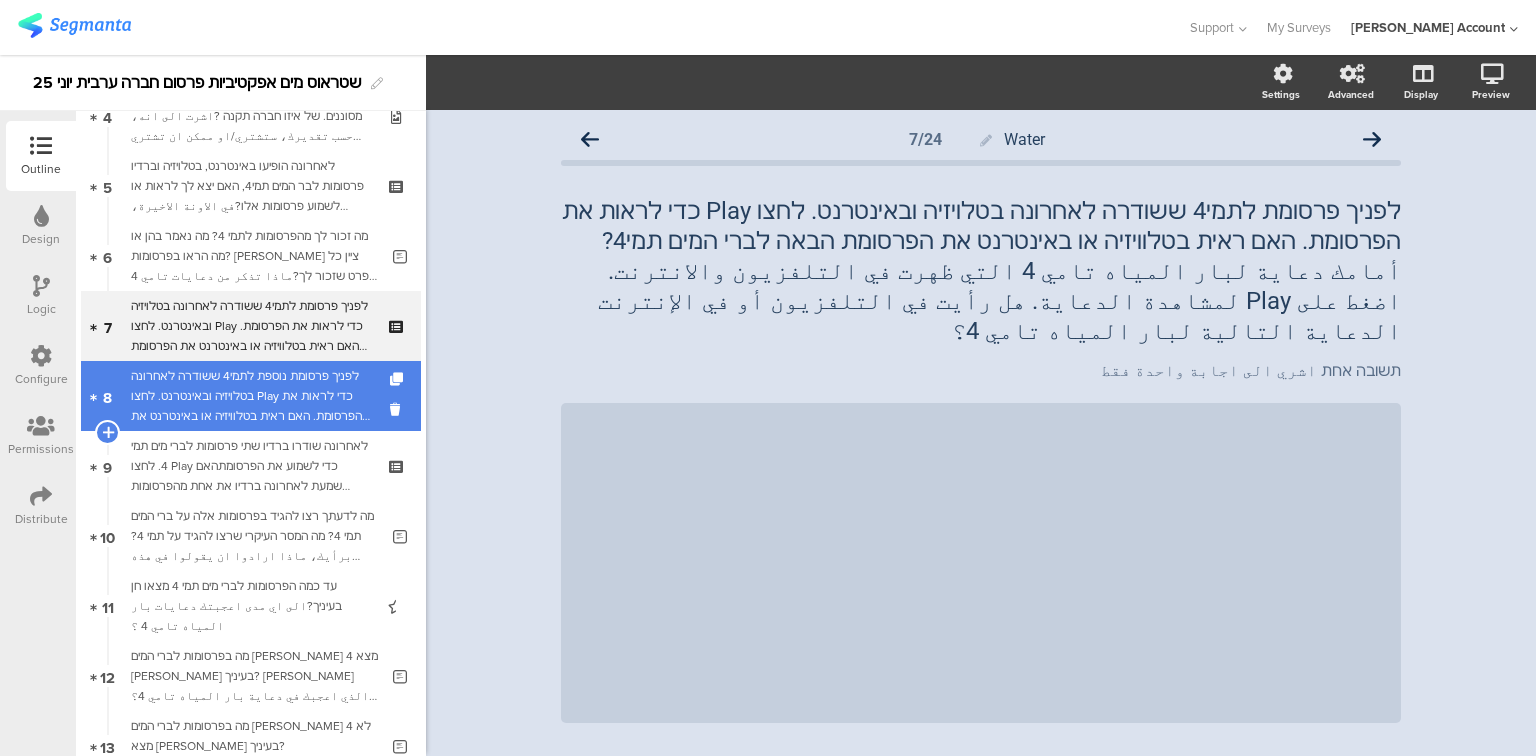 click on "לפניך פרסומת נוספת לתמי4 ששודרה לאחרונה בטלויזיה ובאינטרנט. לחצו Play כדי לראות את הפרסומת. האם ראית בטלוויזיה או באינטרנט את הפרסומת הבאה לברי המים תמי4?امامك دعاية لبار المياه تامي 4 التي ظهرت في التلفزيون والانترنت.  اضغط على Play لمشاهدة الدعاية. هل رأيت في التلفزيون أو في الإنترنت الدعاية التالية لبار المياه تامي 4؟" at bounding box center [250, 396] 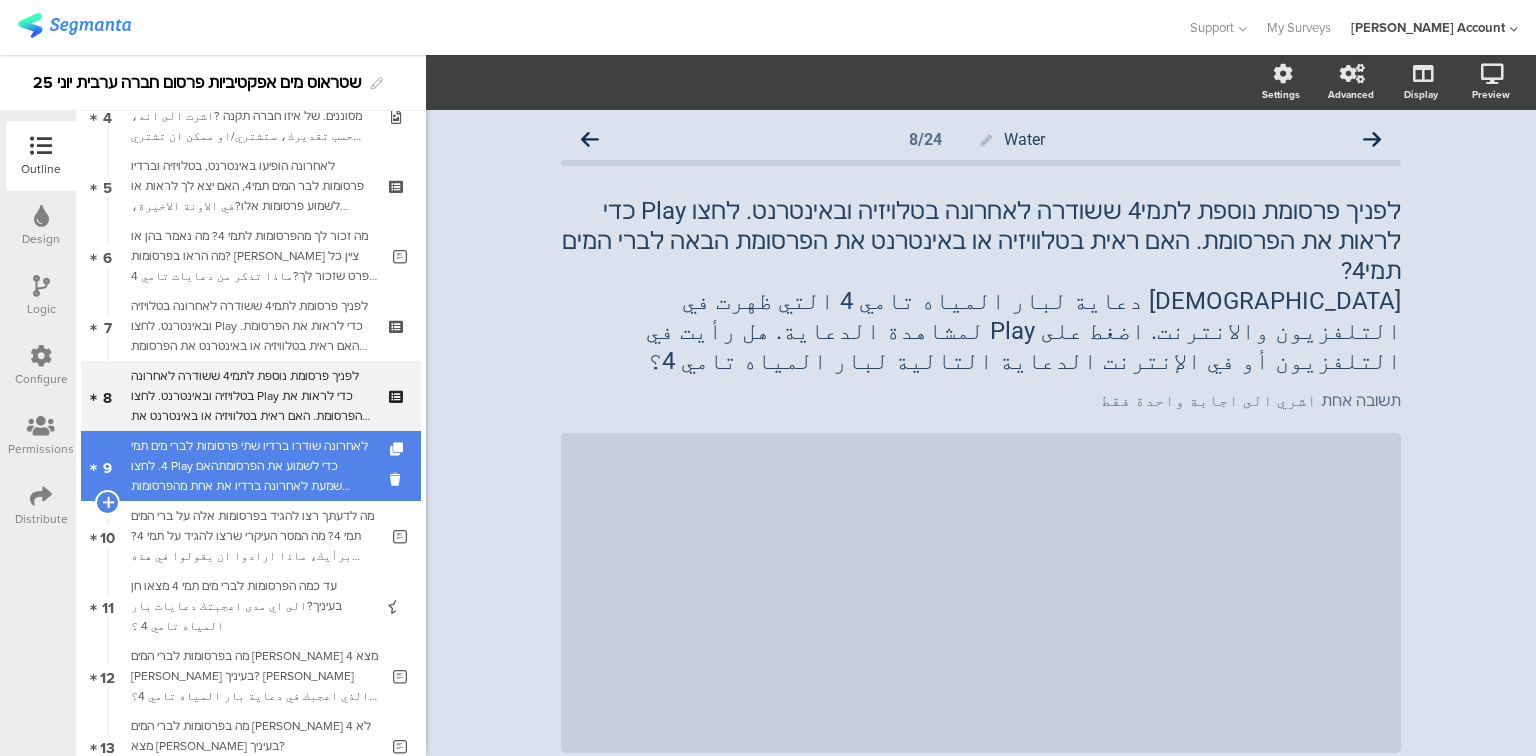 click on "לאחרונה שודרו ברדיו שתי פרסומות לברי מים תמי 4. לחצו Play כדי לשמוע את הפרסומתהאם שמעת לאחרונה ברדיו את אחת מהפרסומות האלה לברי המים תמי4?في الآونة الأخيرة ظهرت دعاية في الراديو لبار المياه تامي 4، إضغط Play لتستمع لدعاية الراديو. هل سمعت في الراديو مؤخّراً واحدة من هذه الدعايات لبار المياه تامي 4؟" at bounding box center (250, 466) 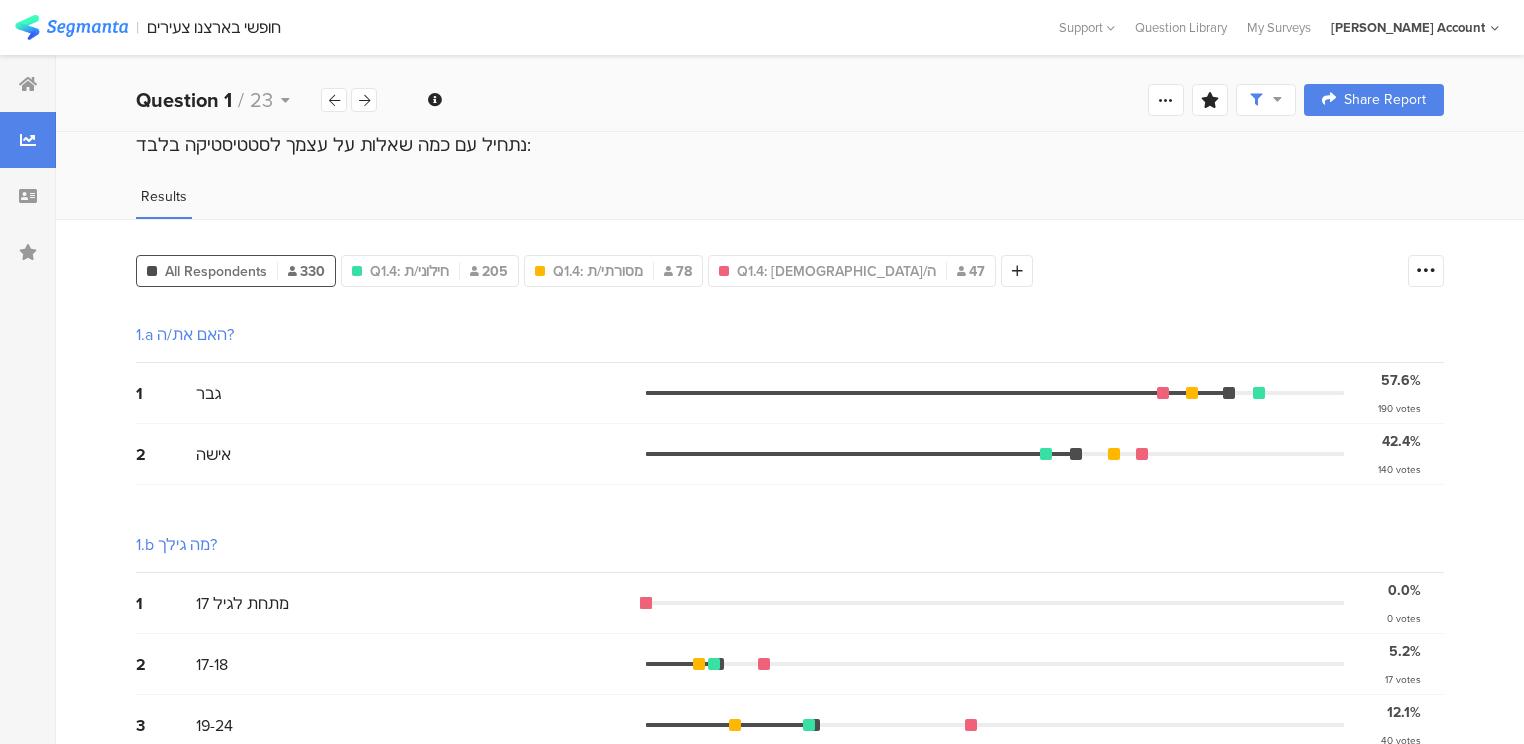 scroll, scrollTop: 960, scrollLeft: 0, axis: vertical 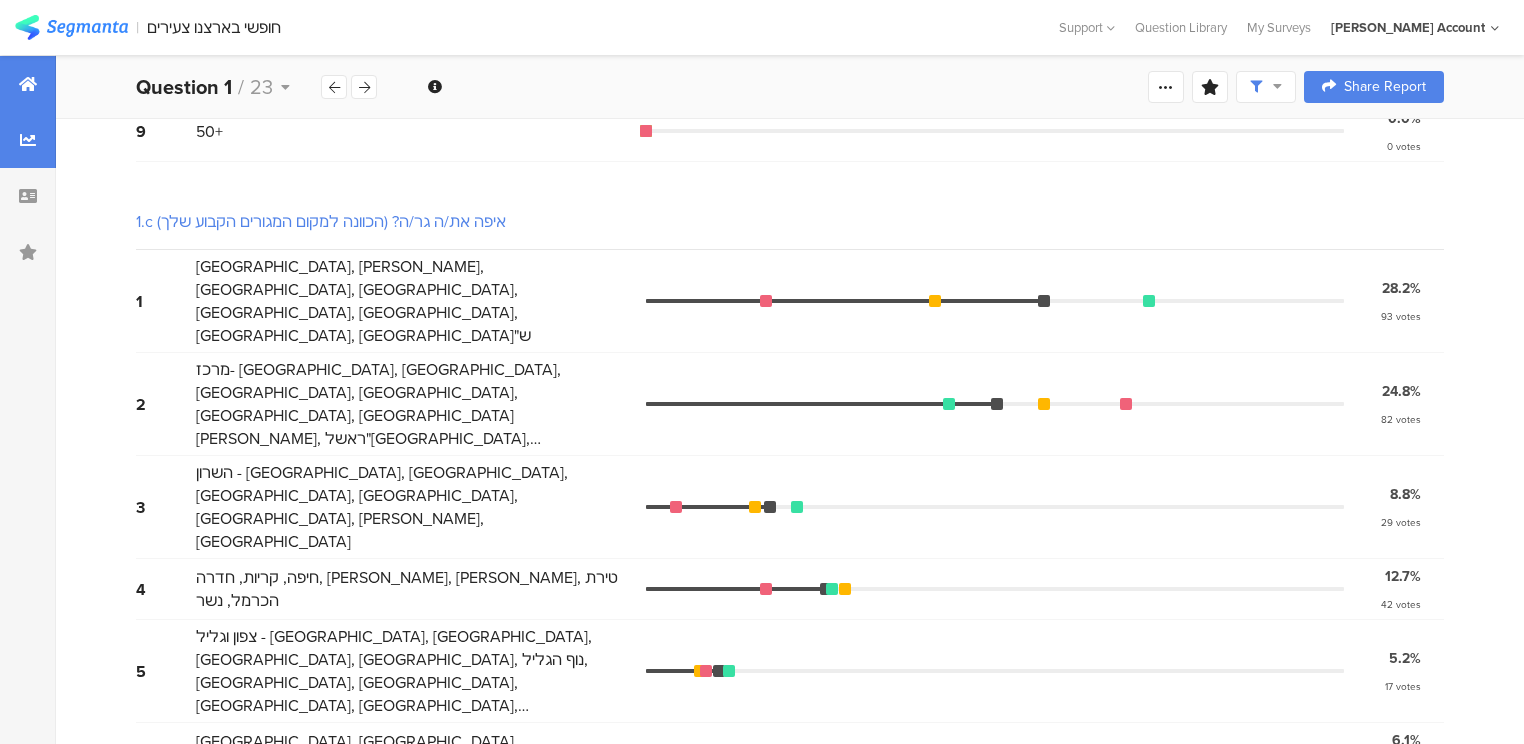 click at bounding box center [28, 84] 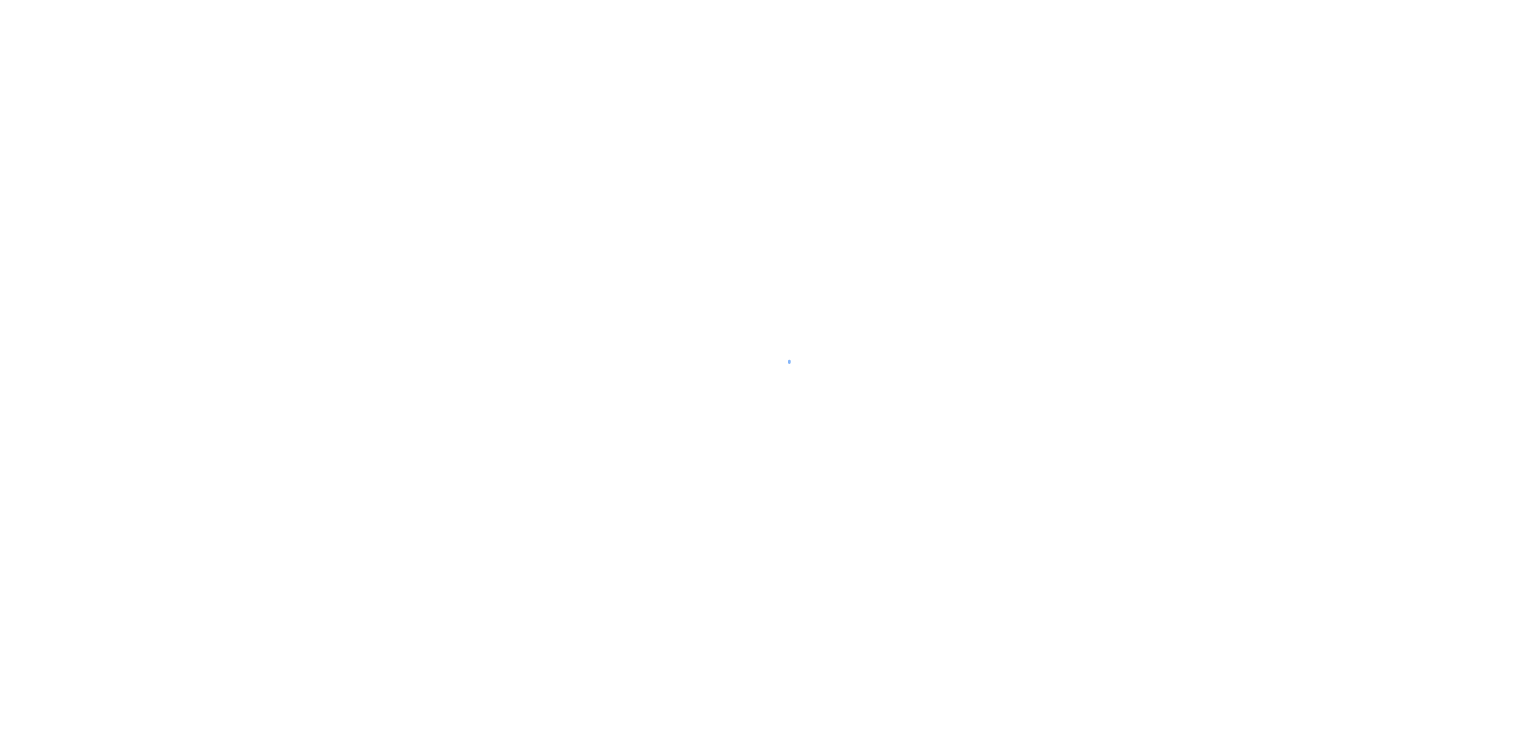 scroll, scrollTop: 0, scrollLeft: 0, axis: both 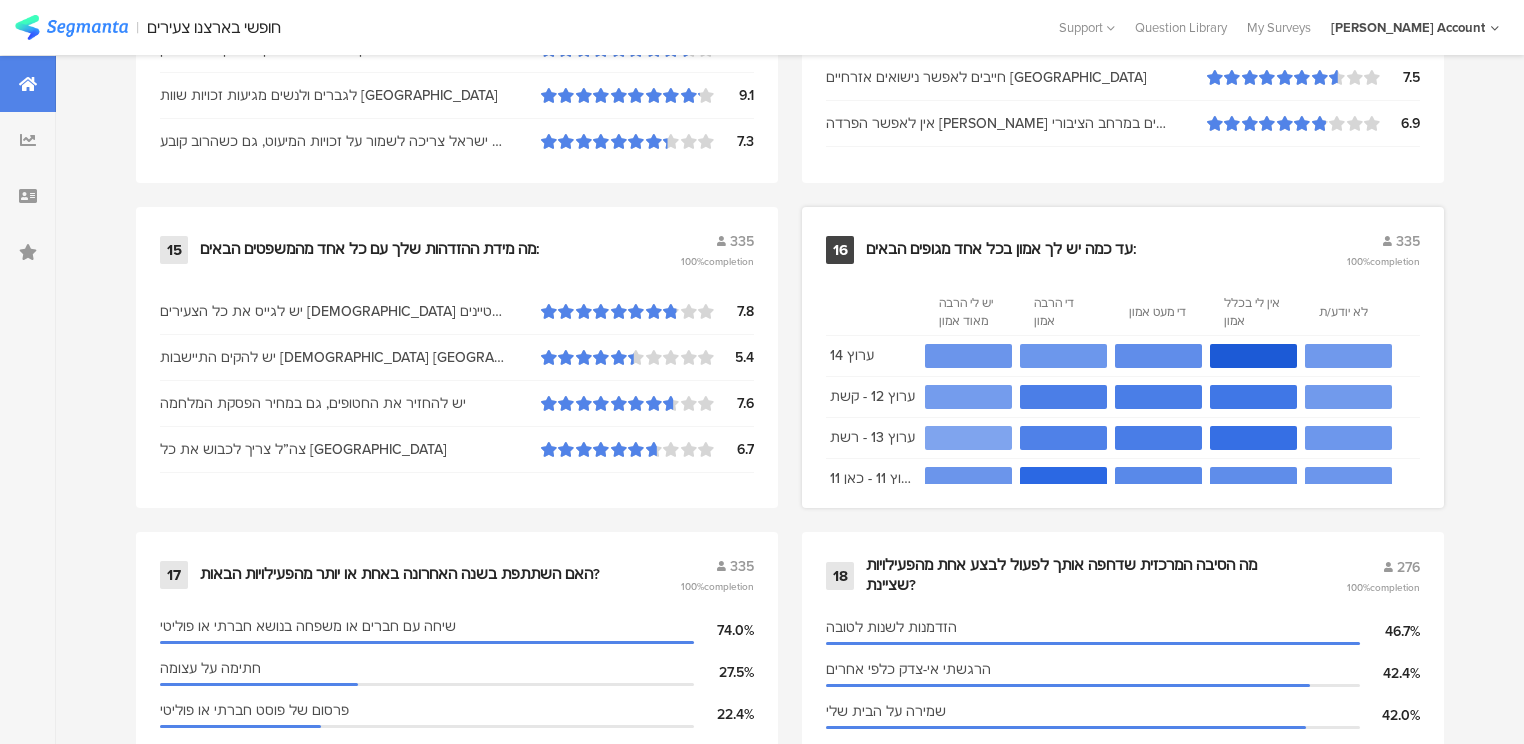 click on "עד כמה יש לך אמון בכל אחד מגופים הבאים:" at bounding box center (1001, 250) 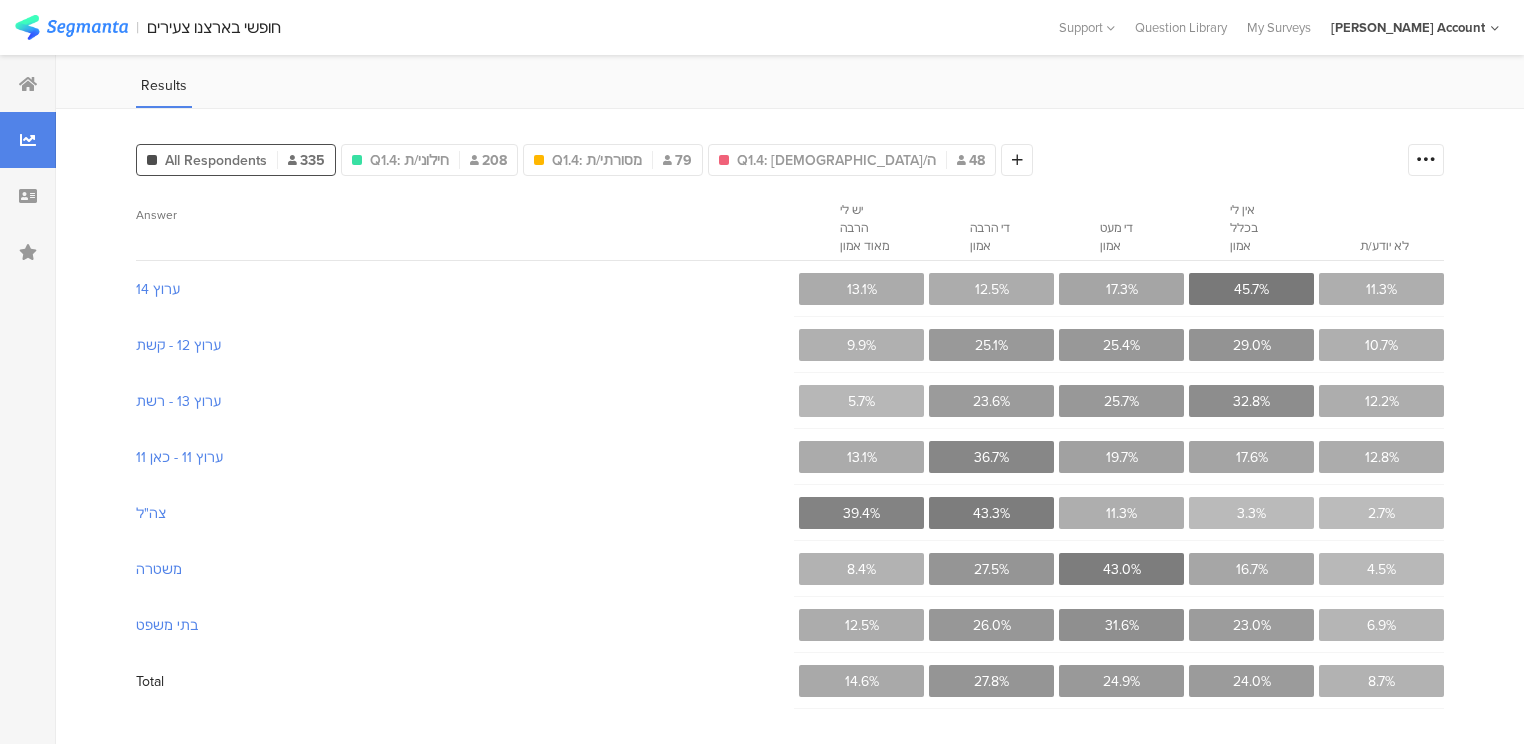 scroll, scrollTop: 0, scrollLeft: 0, axis: both 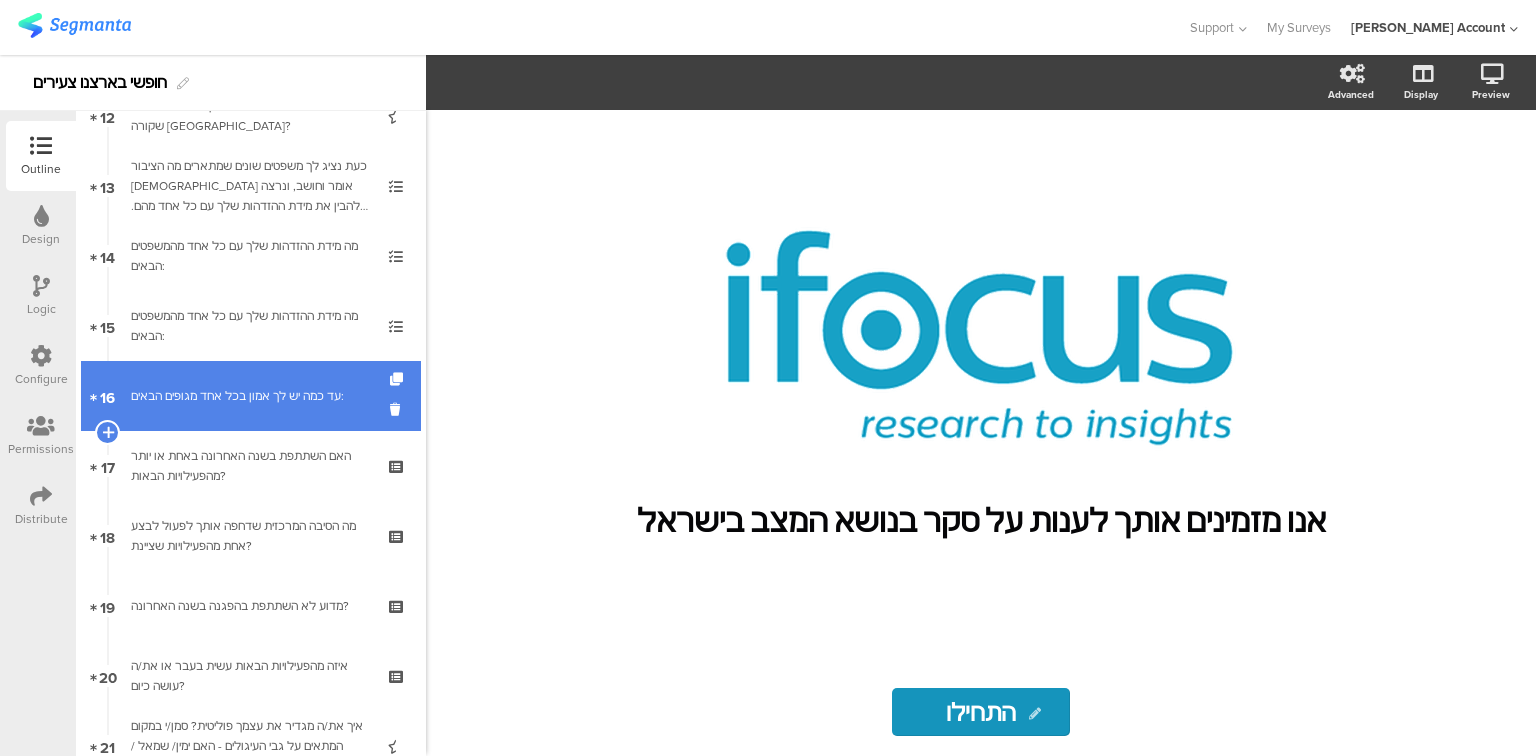 click on "16
עד כמה יש לך אמון בכל אחד מגופים הבאים:" at bounding box center (251, 396) 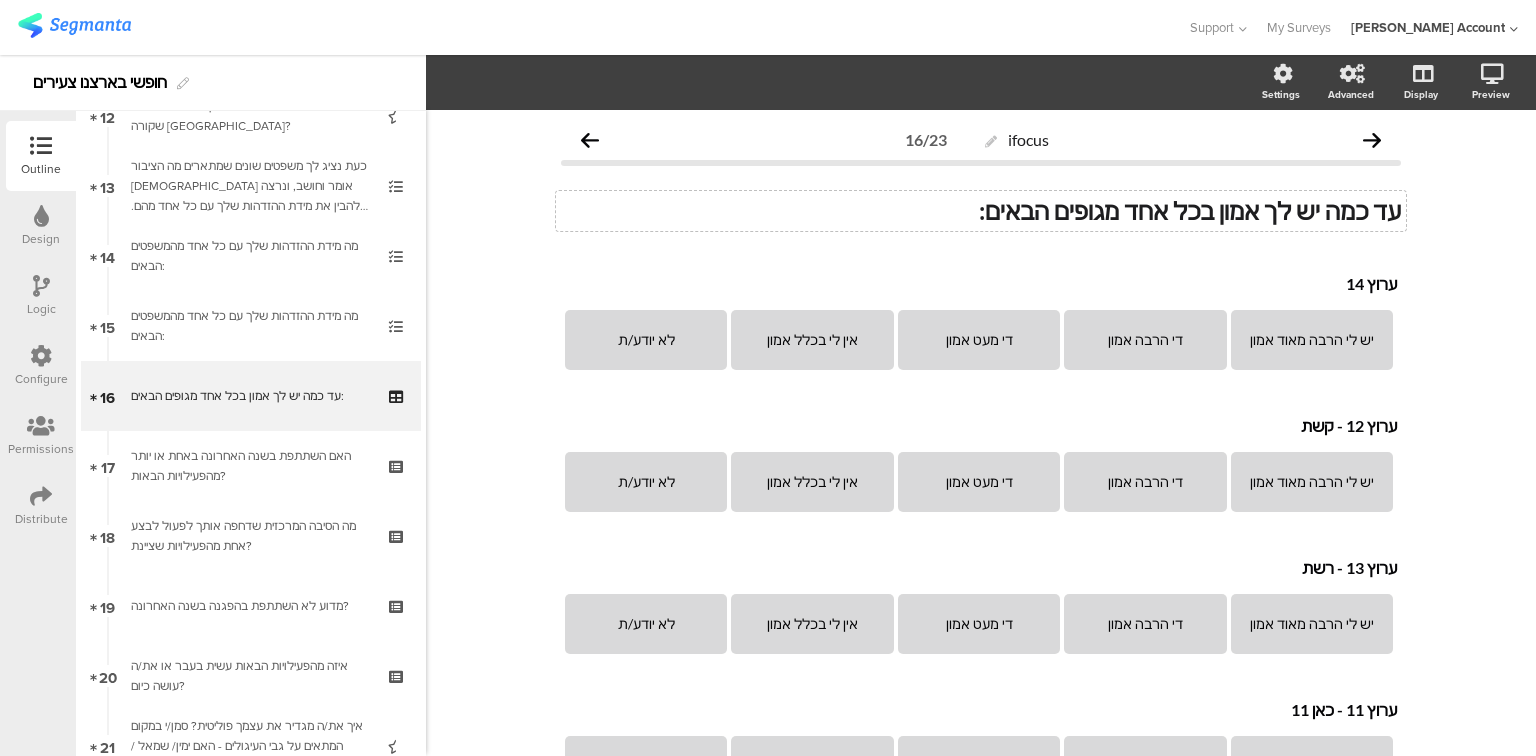 click on "עד כמה יש לך אמון בכל אחד מגופים הבאים:
עד כמה יש לך אמון בכל אחד מגופים הבאים:" 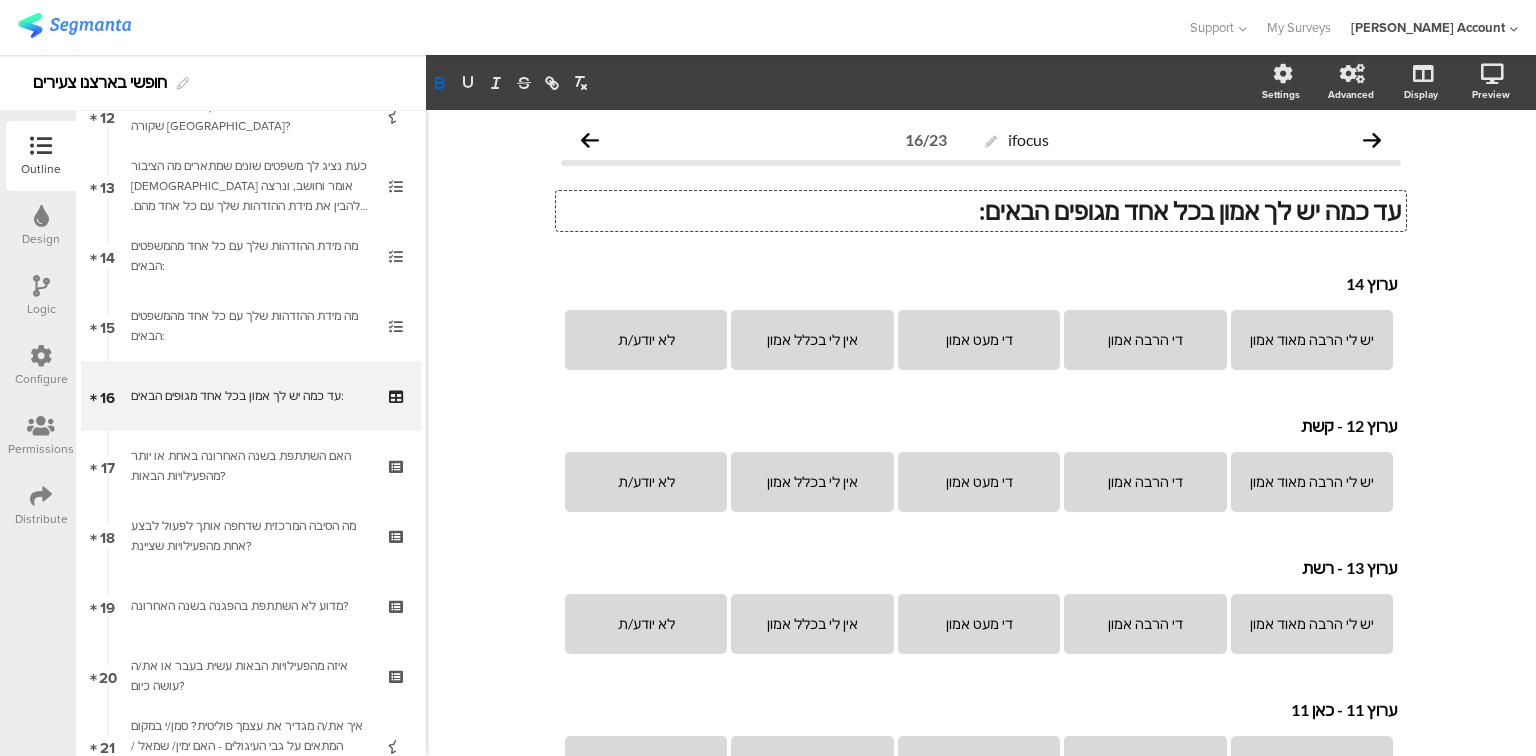 type 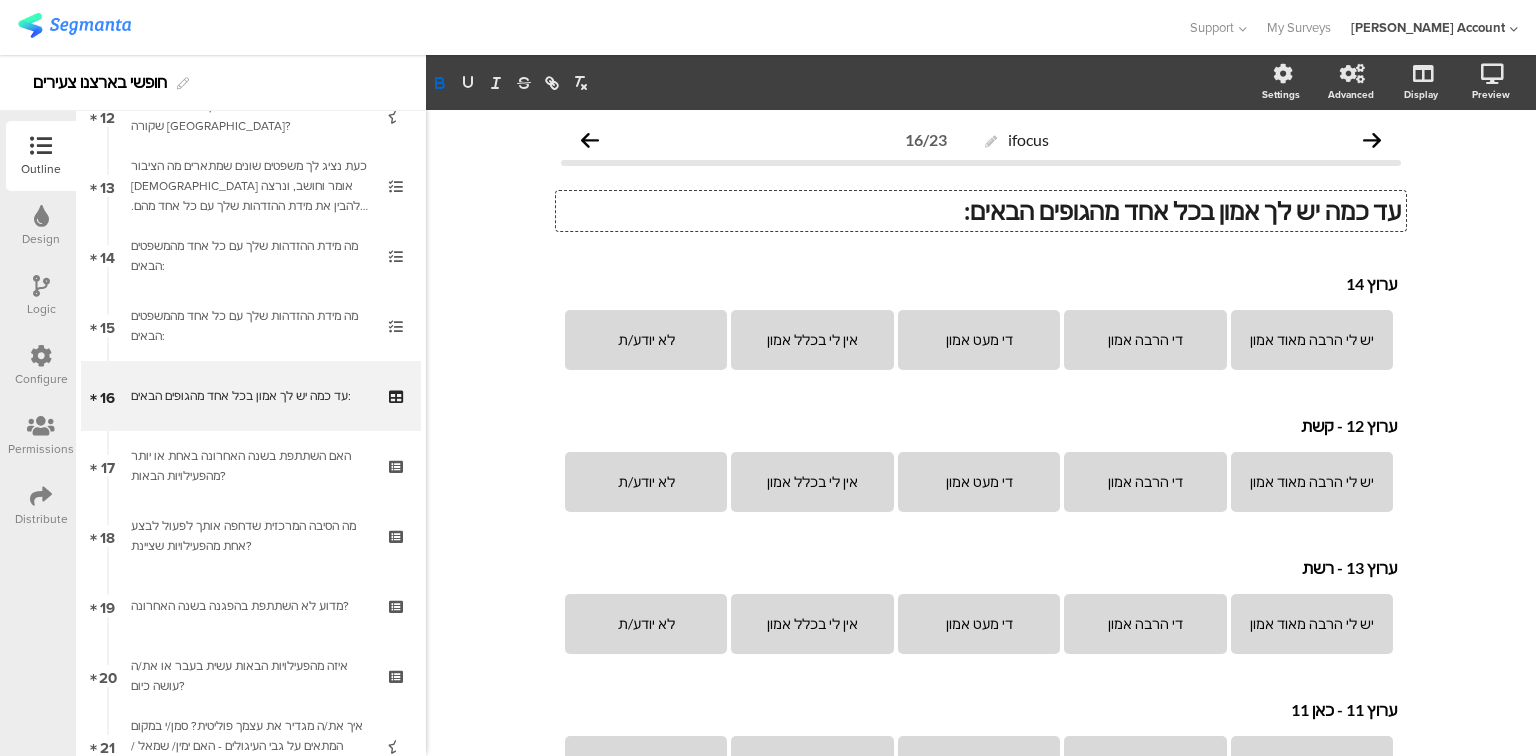 click on "ifocus
16/23
עד כמה יש לך אמון בכל אחד מהגופים הבאים:
עד כמה יש לך אמון בכל אחד מהגופים הבאים:
עד כמה יש לך אמון בכל אחד מהגופים הבאים:
ערוץ 14
ערוץ 14" 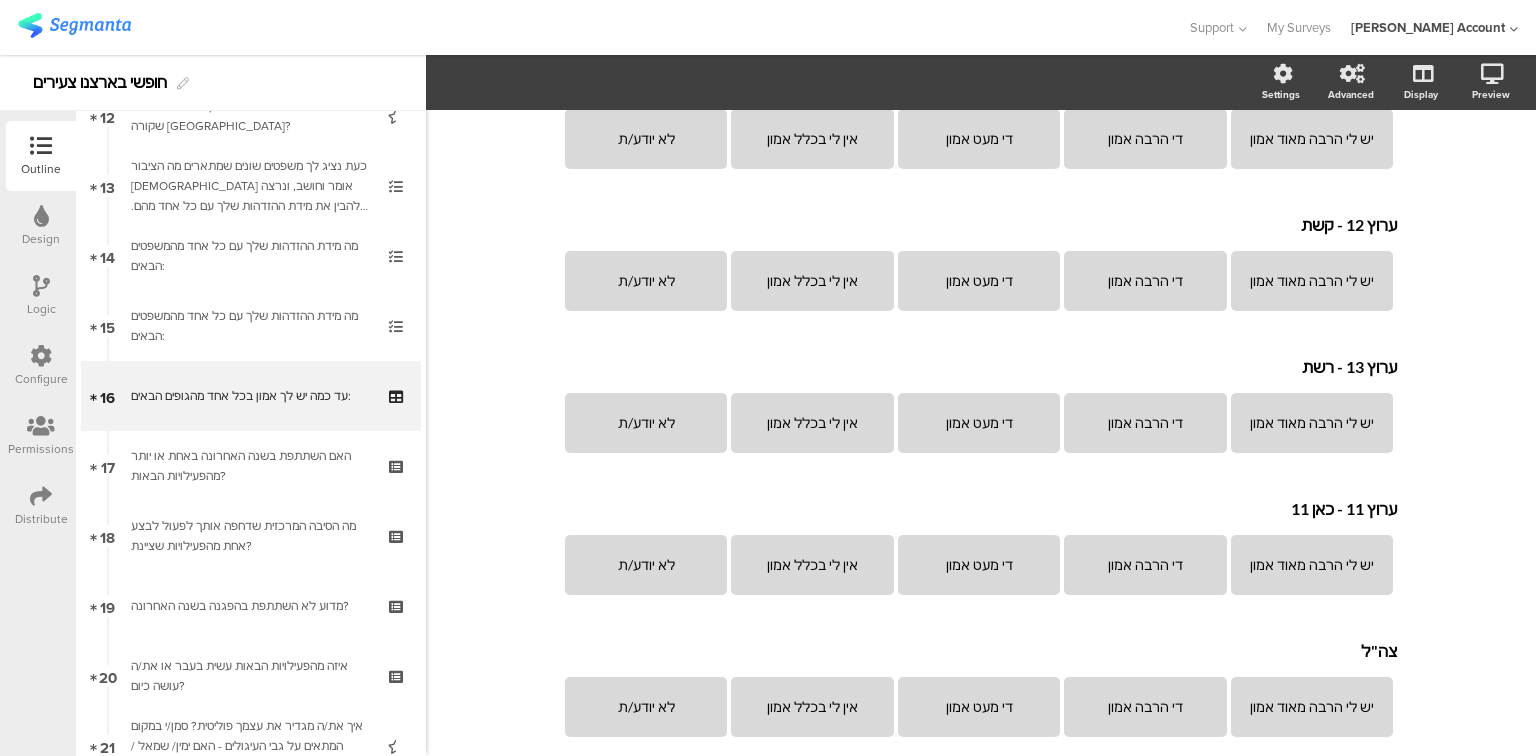 scroll, scrollTop: 240, scrollLeft: 0, axis: vertical 